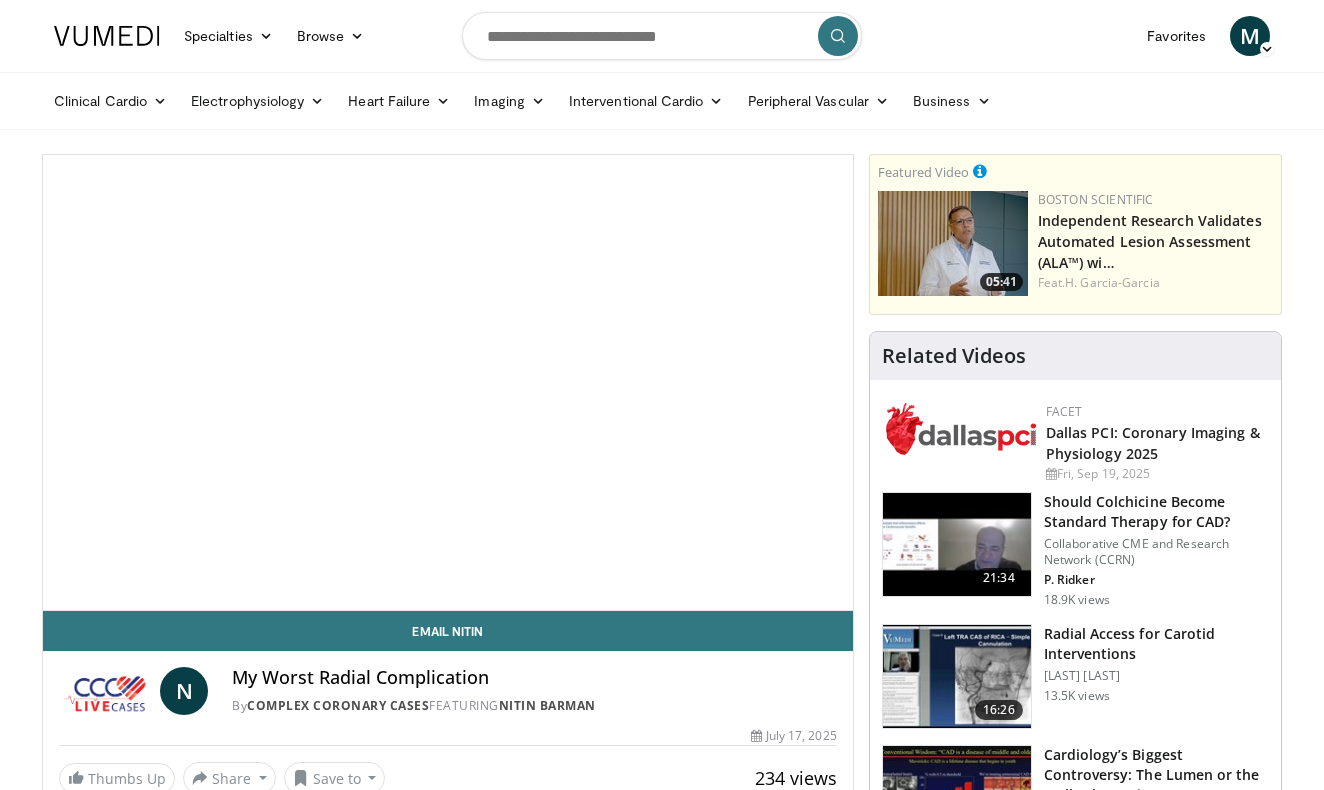 scroll, scrollTop: 0, scrollLeft: 0, axis: both 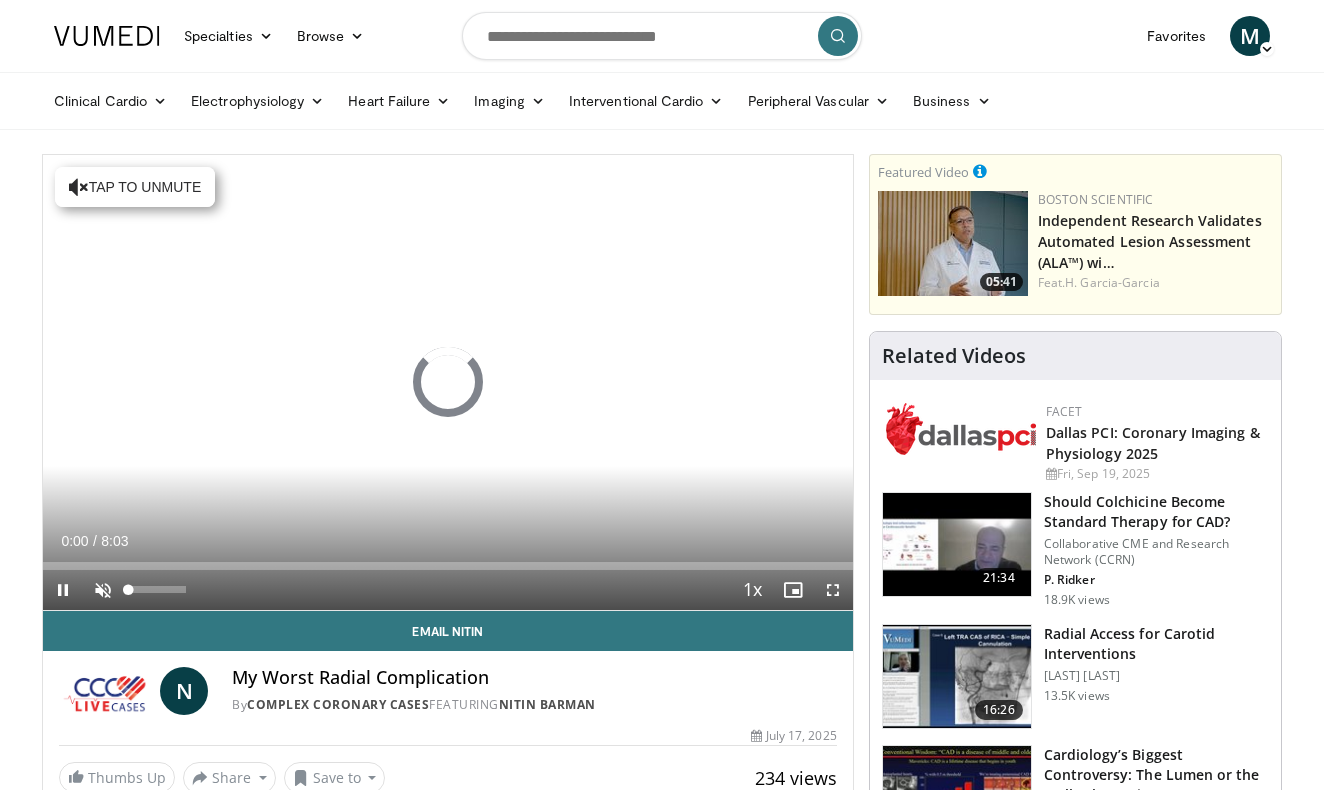 click at bounding box center [103, 590] 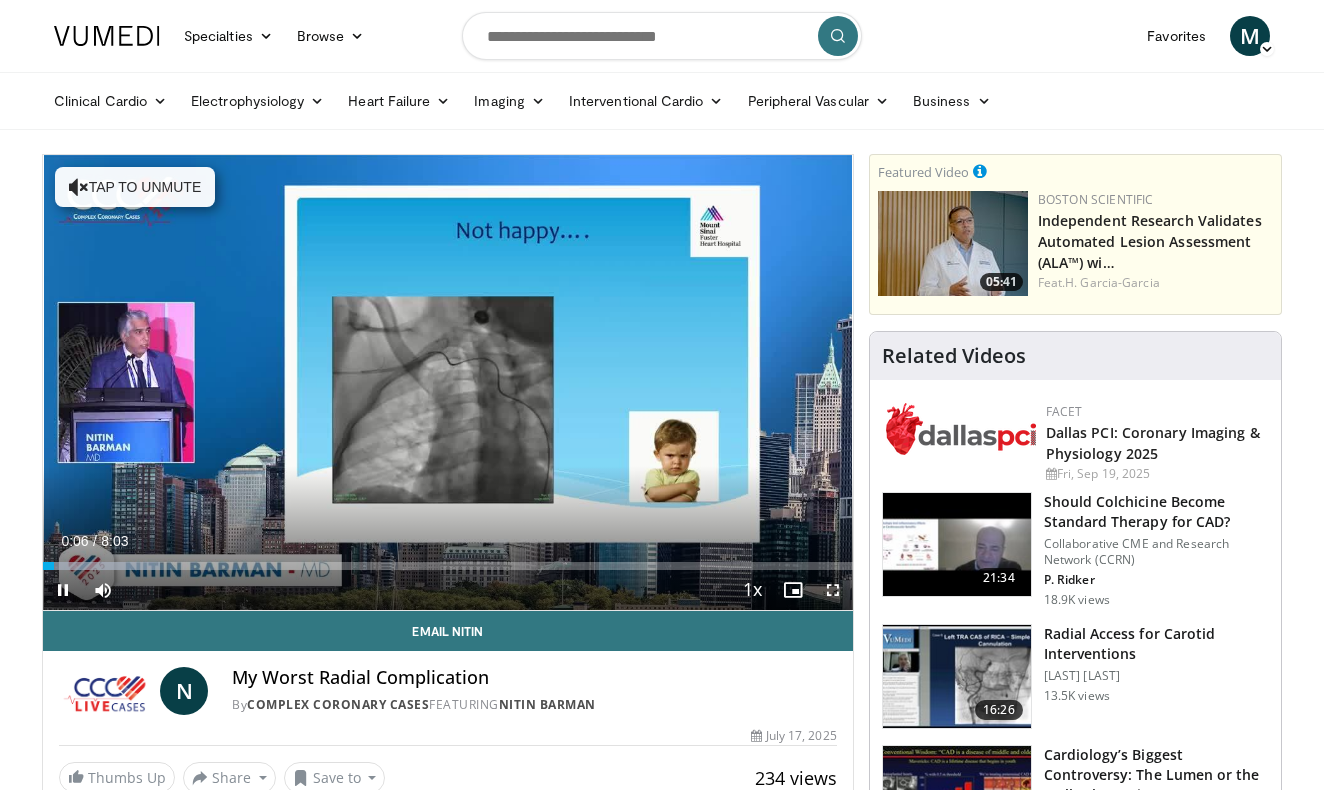 click at bounding box center (833, 590) 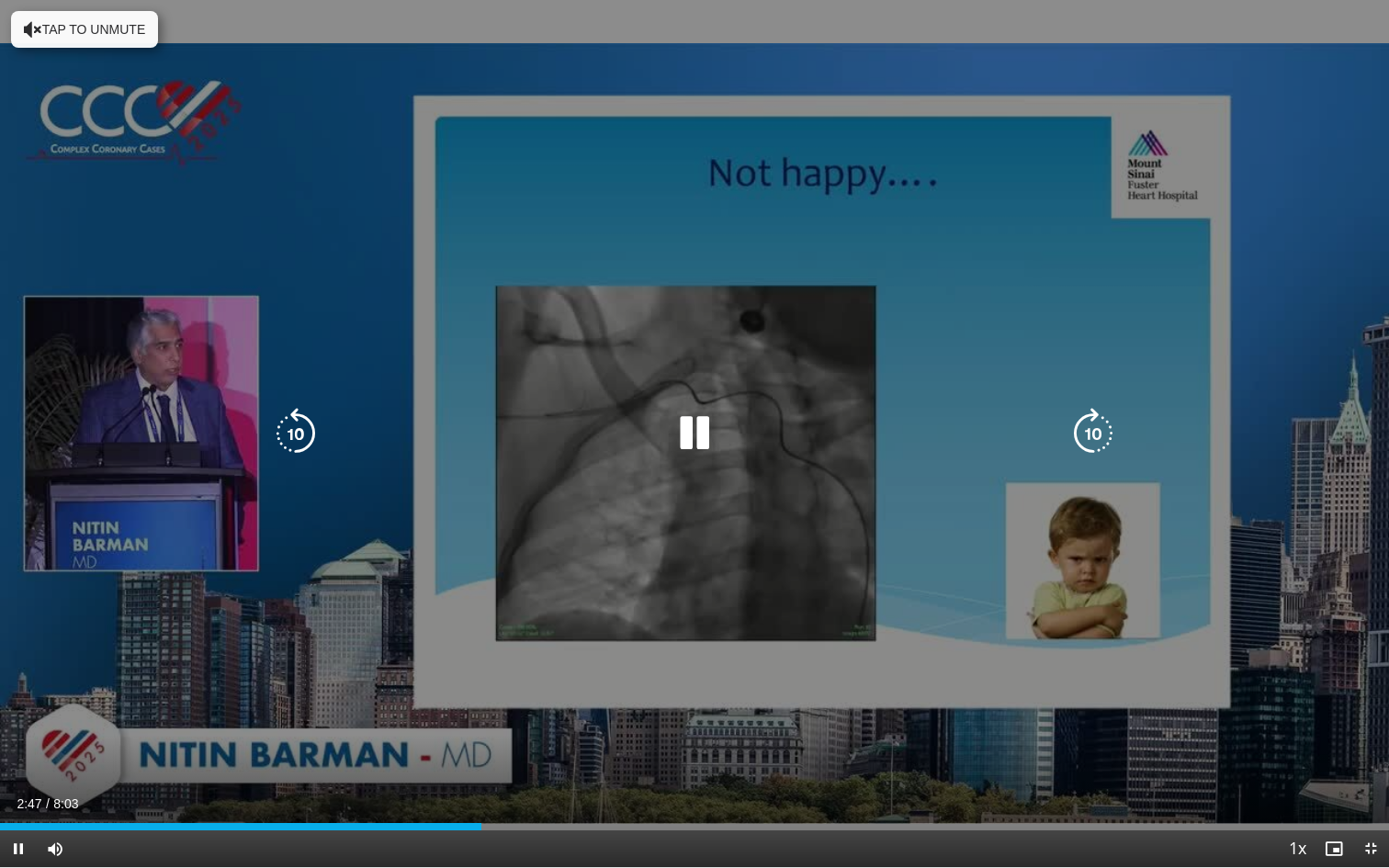 click on "10 seconds
Tap to unmute" at bounding box center [694, 434] 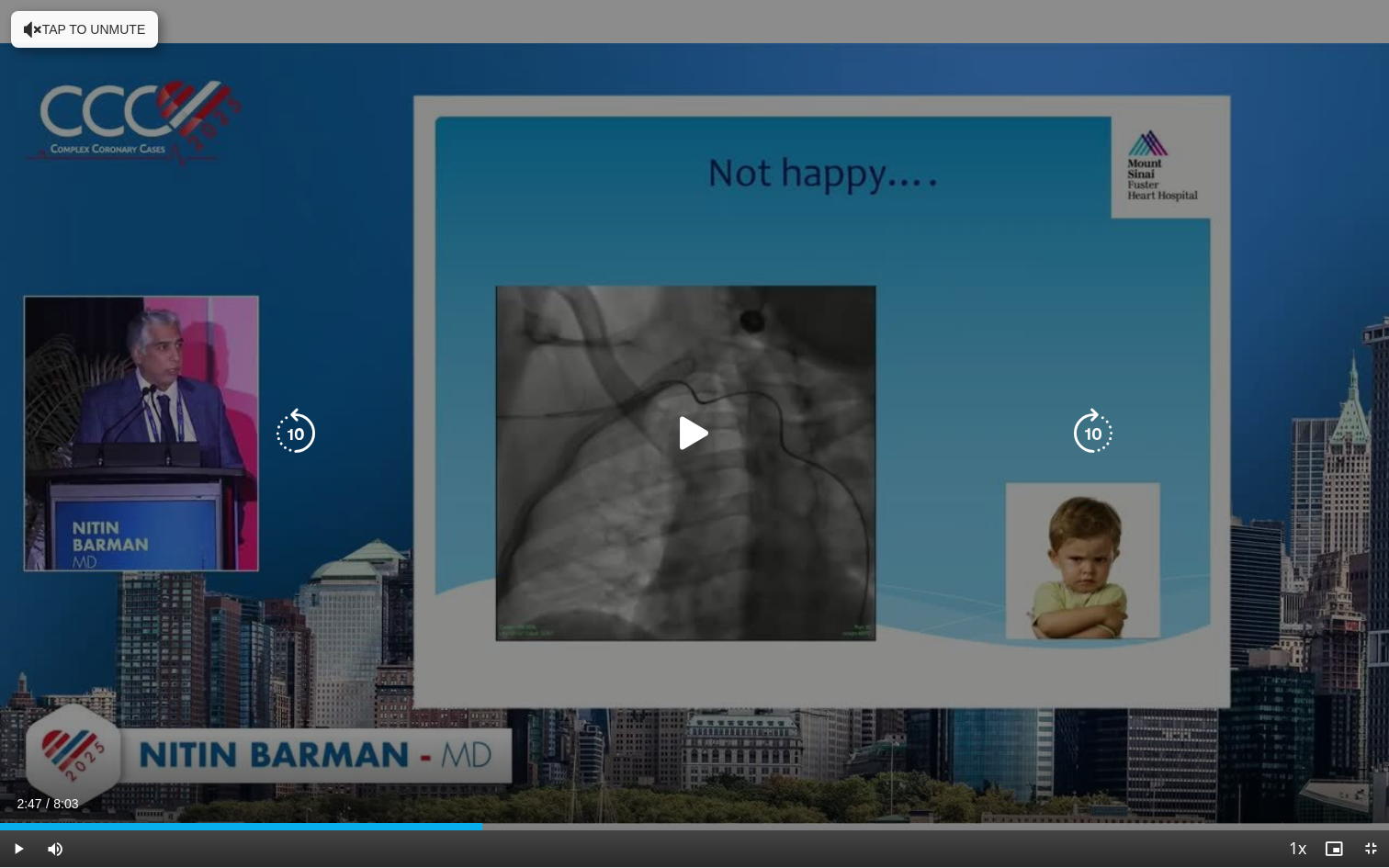 click on "10 seconds
Tap to unmute" at bounding box center [694, 434] 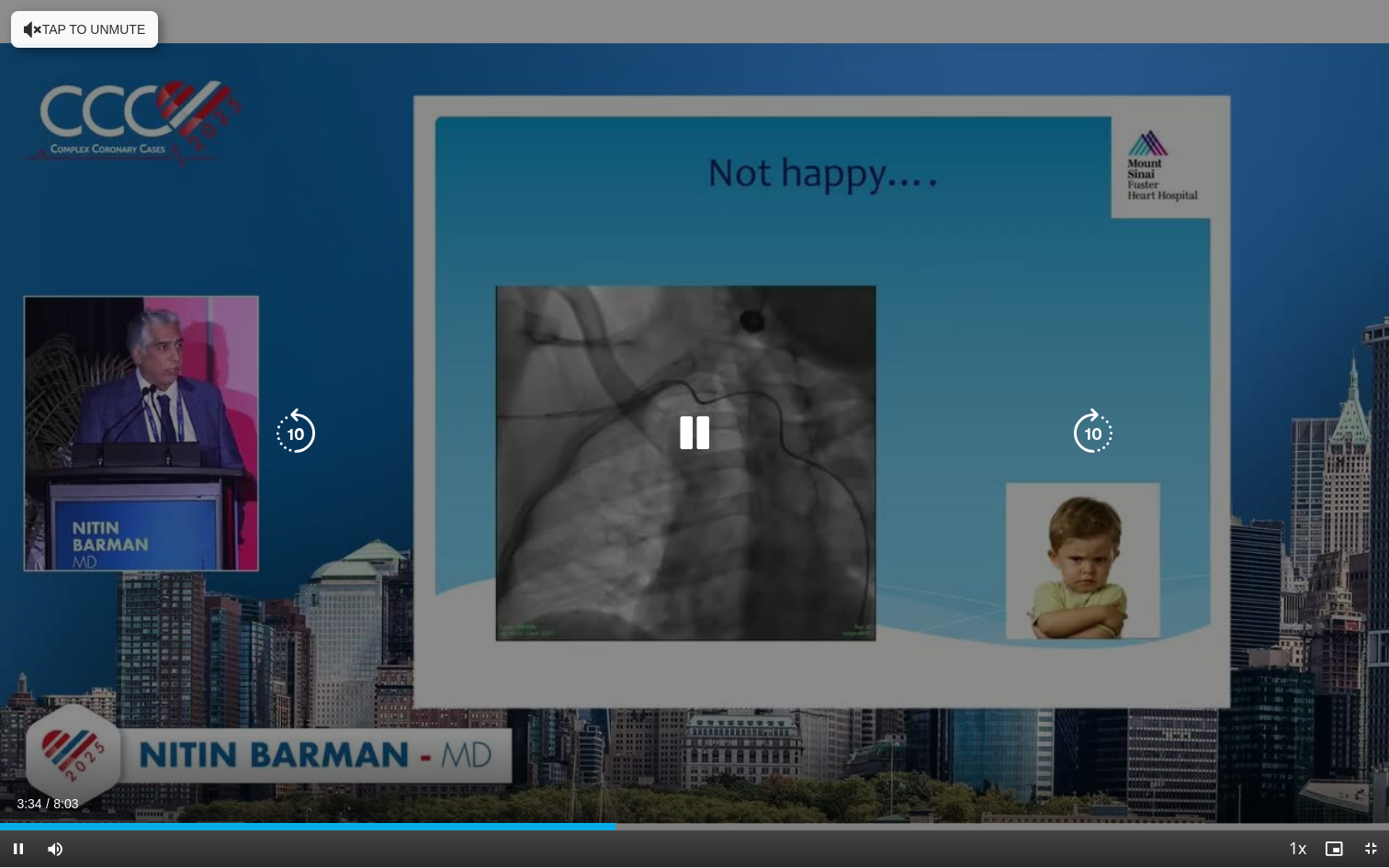 click on "10 seconds
Tap to unmute" at bounding box center (694, 434) 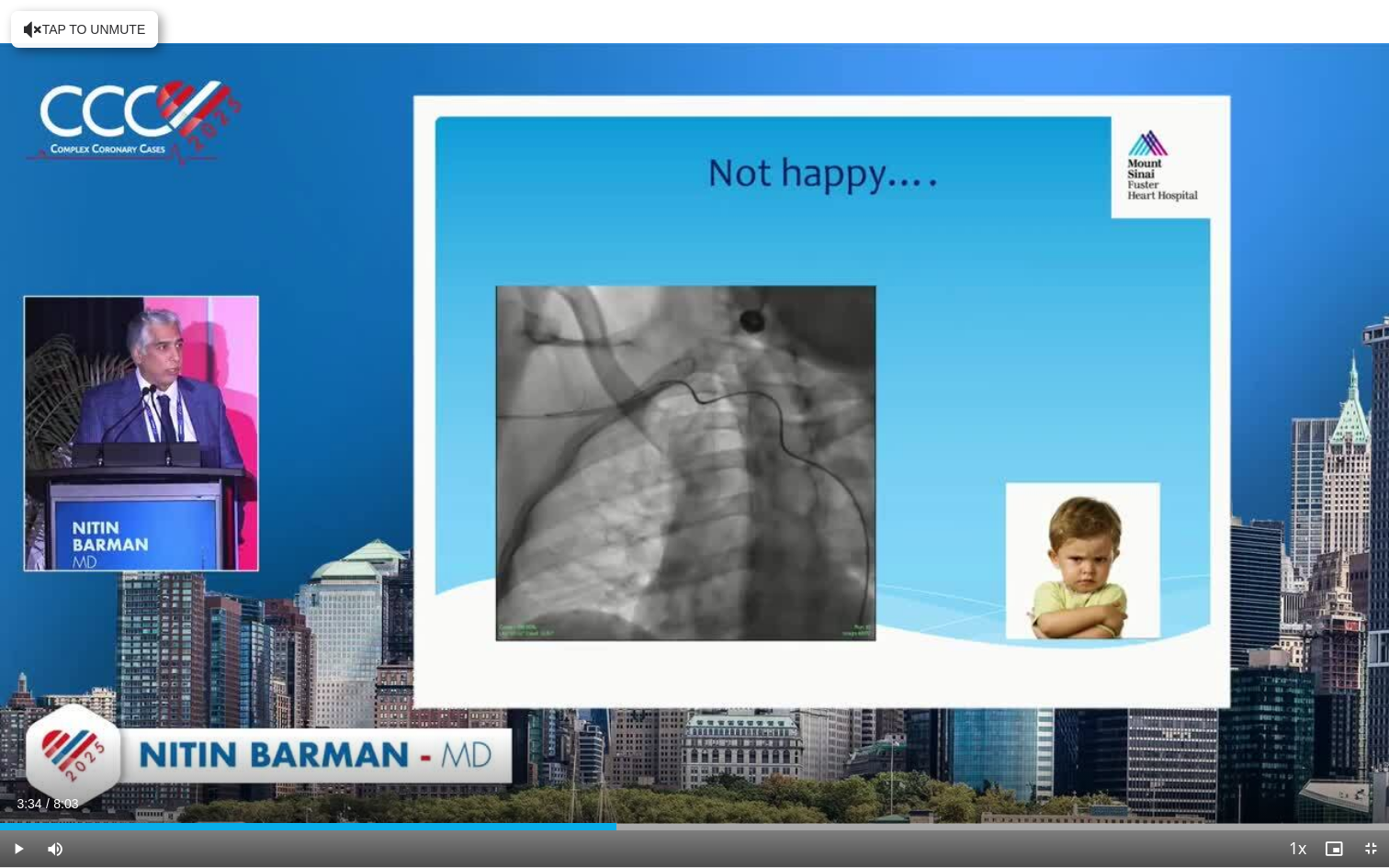 click on "10 seconds
Tap to unmute" at bounding box center (694, 434) 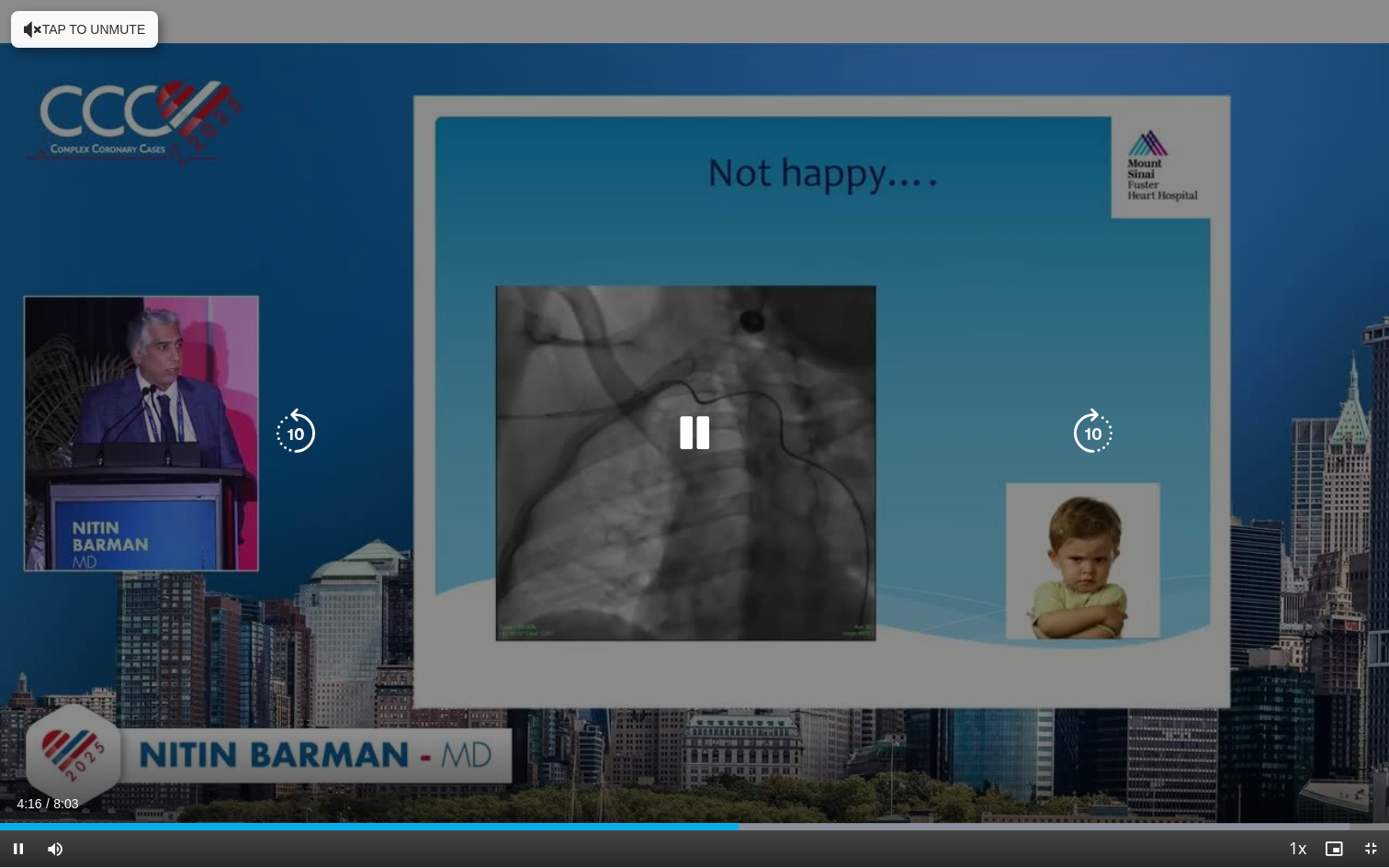 click at bounding box center (694, 434) 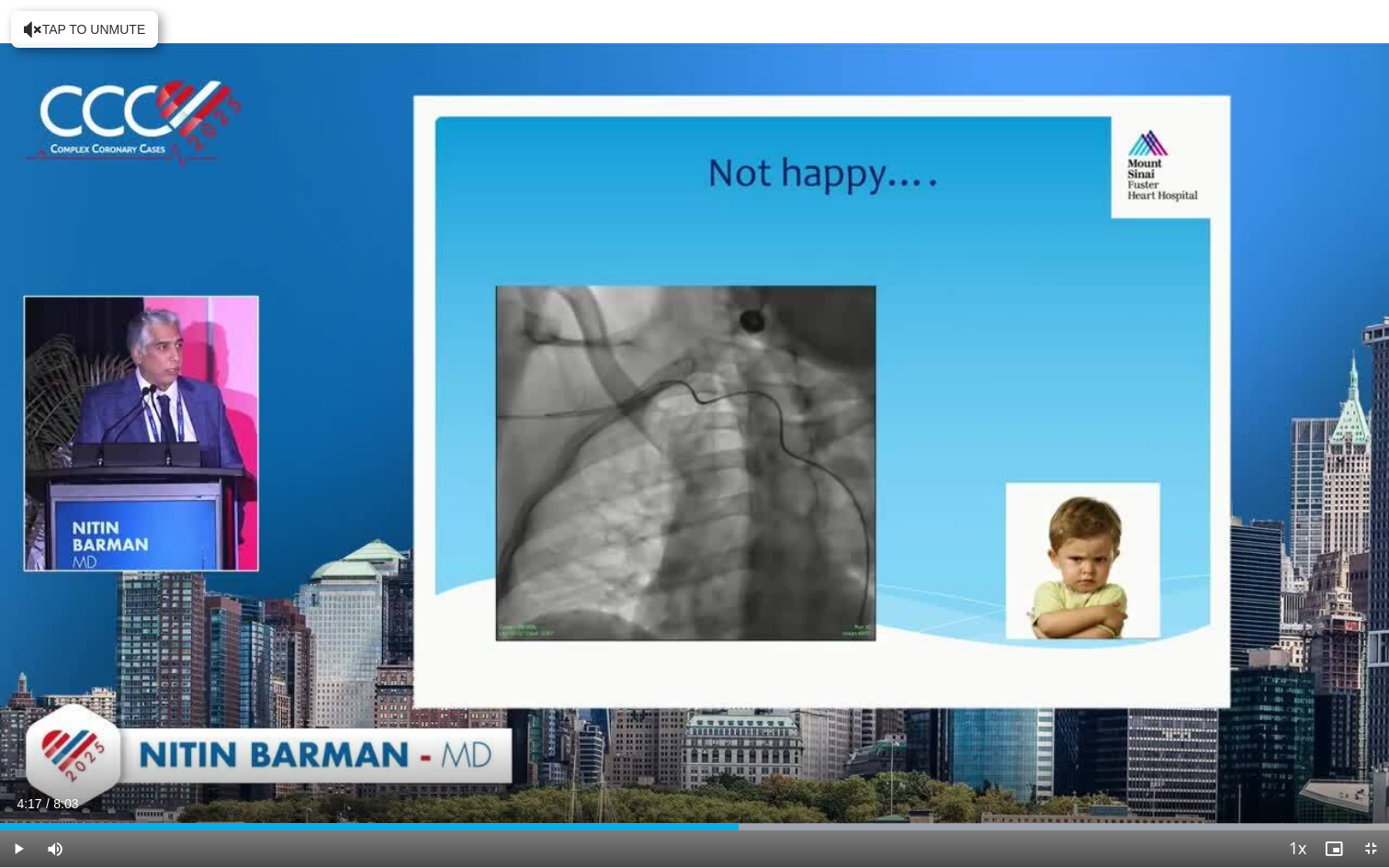 click on "10 seconds
Tap to unmute" at bounding box center [694, 434] 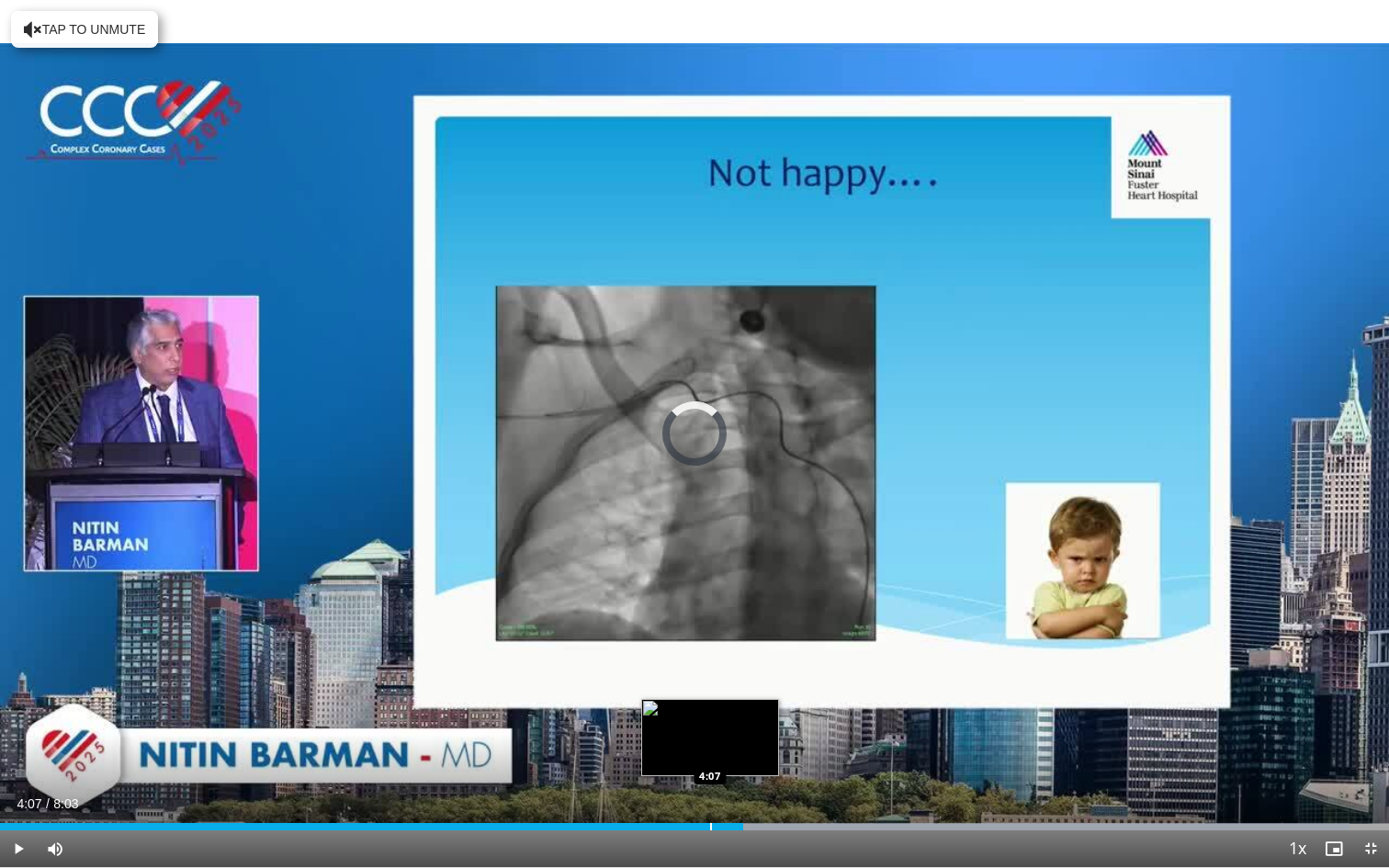 click at bounding box center [711, 827] 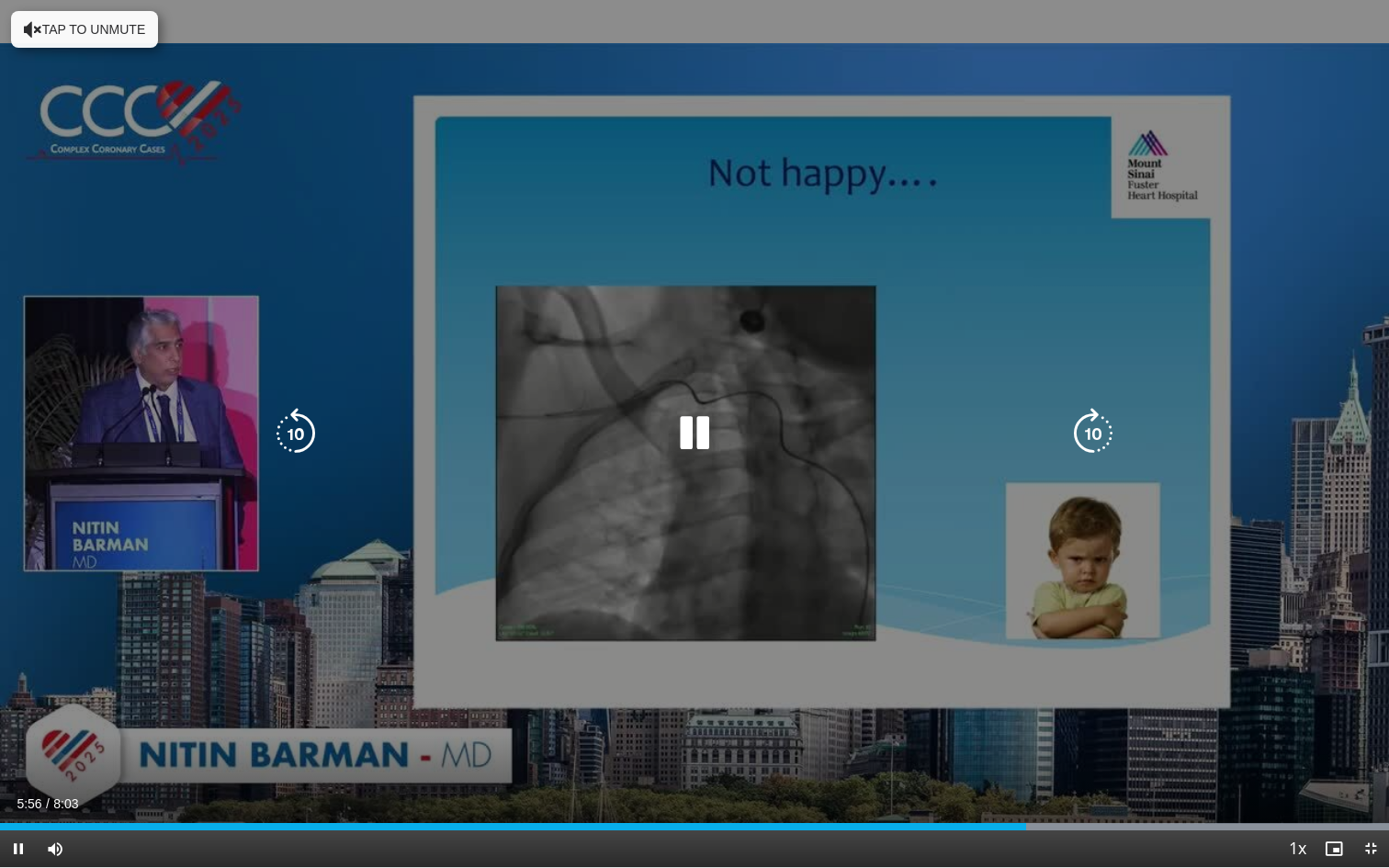 click on "10 seconds
Tap to unmute" at bounding box center (694, 434) 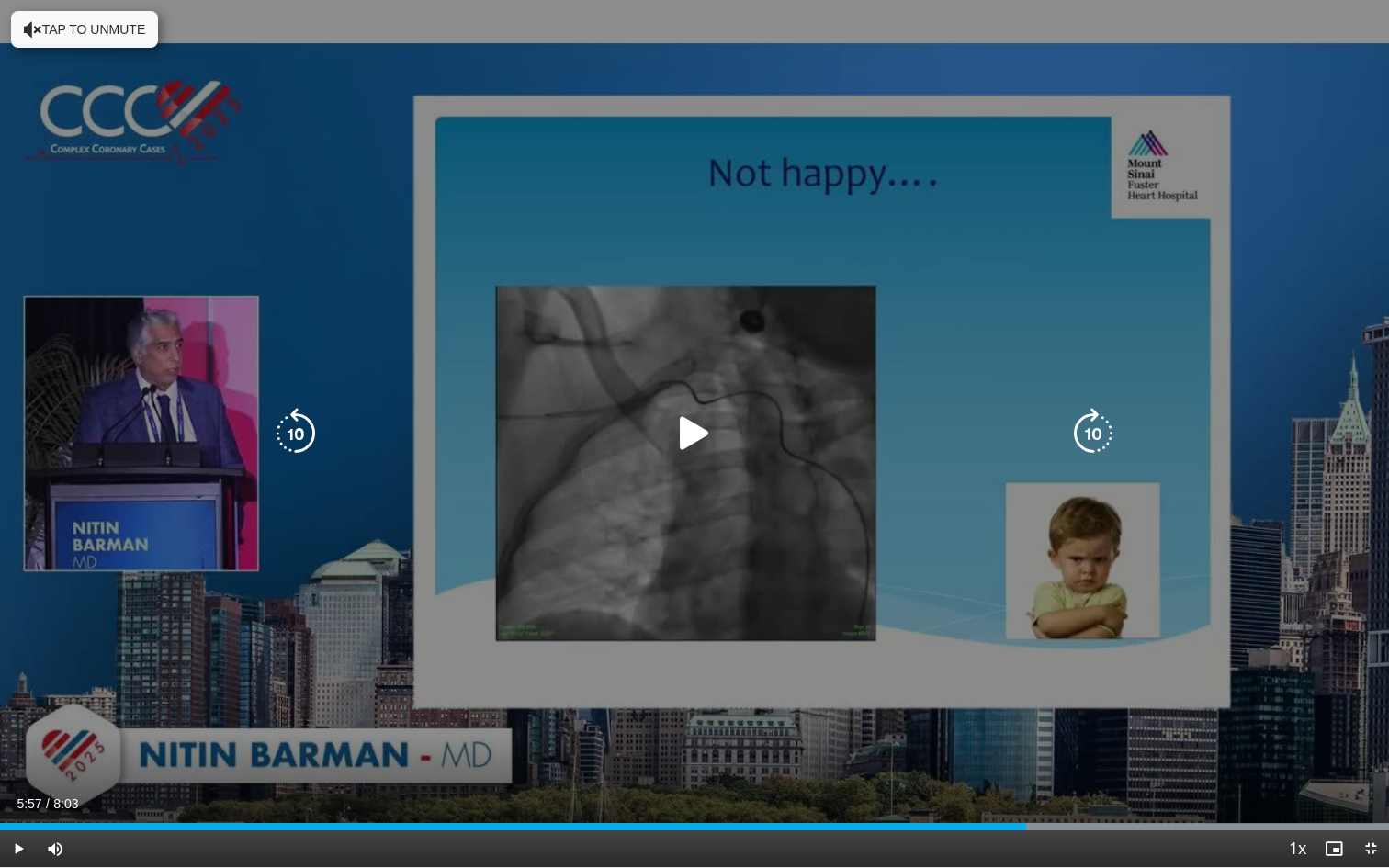 click on "10 seconds
Tap to unmute" at bounding box center (694, 434) 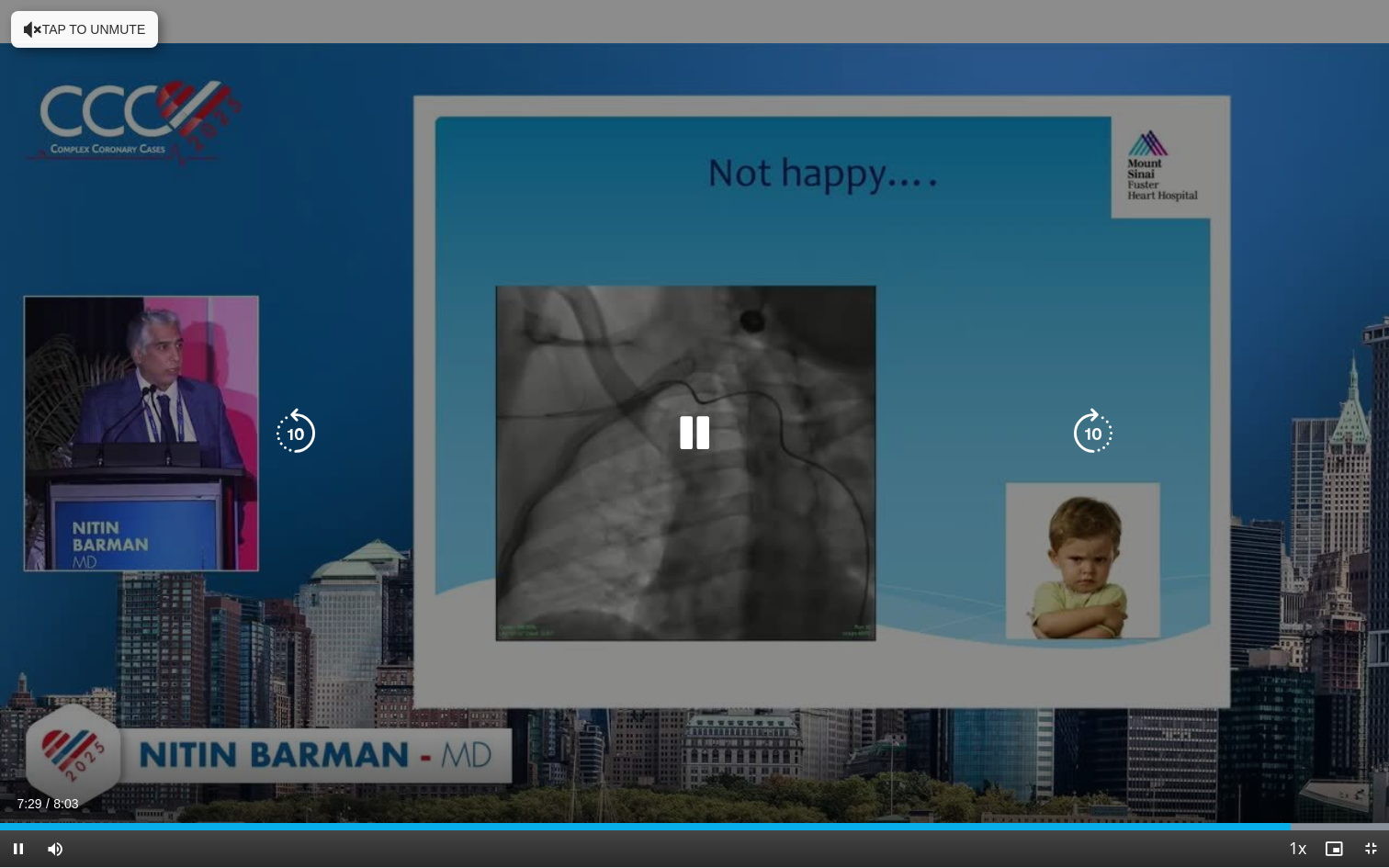 click on "10 seconds
Tap to unmute" at bounding box center [694, 434] 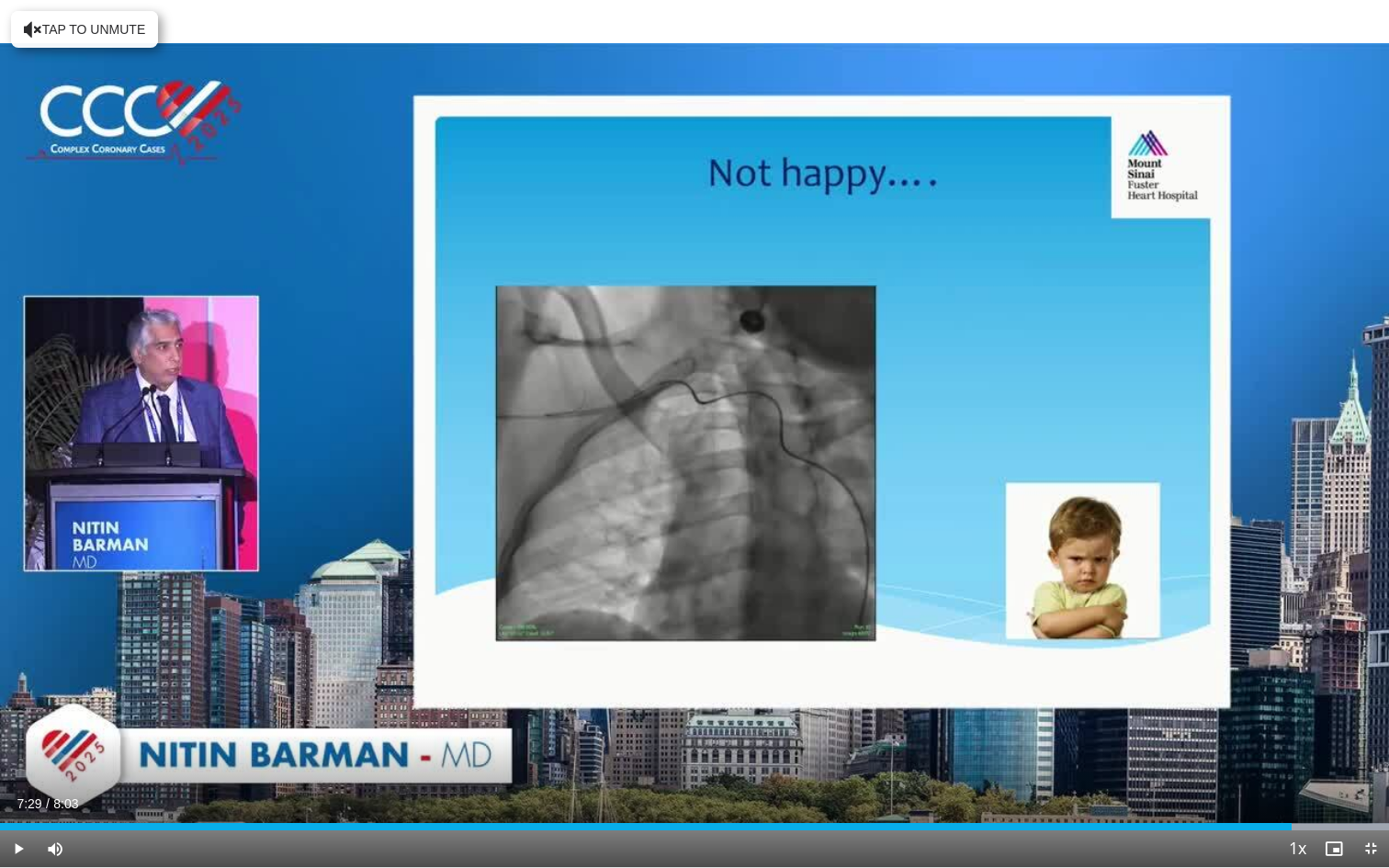 click on "10 seconds
Tap to unmute" at bounding box center [694, 434] 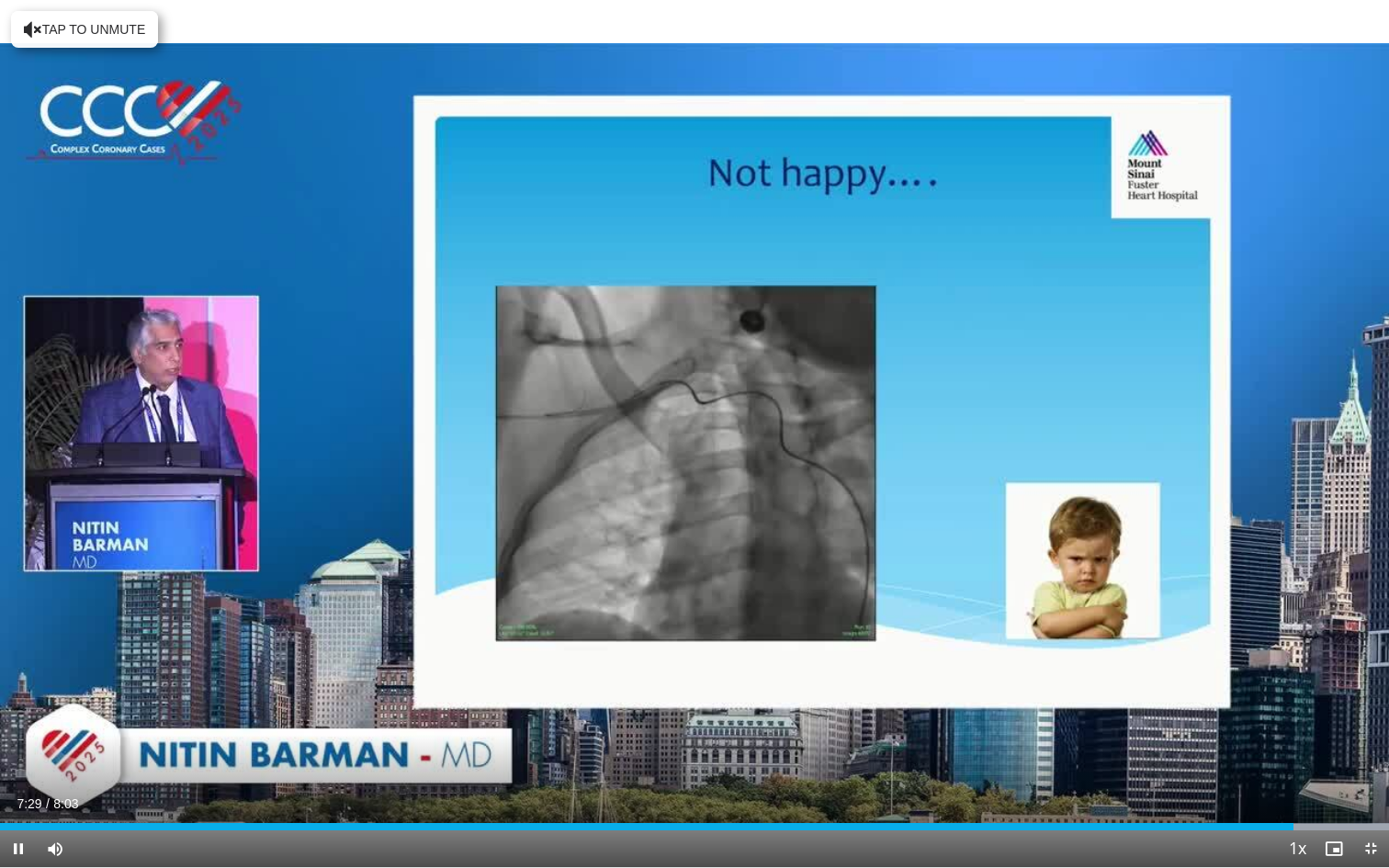 click on "10 seconds
Tap to unmute" at bounding box center (694, 434) 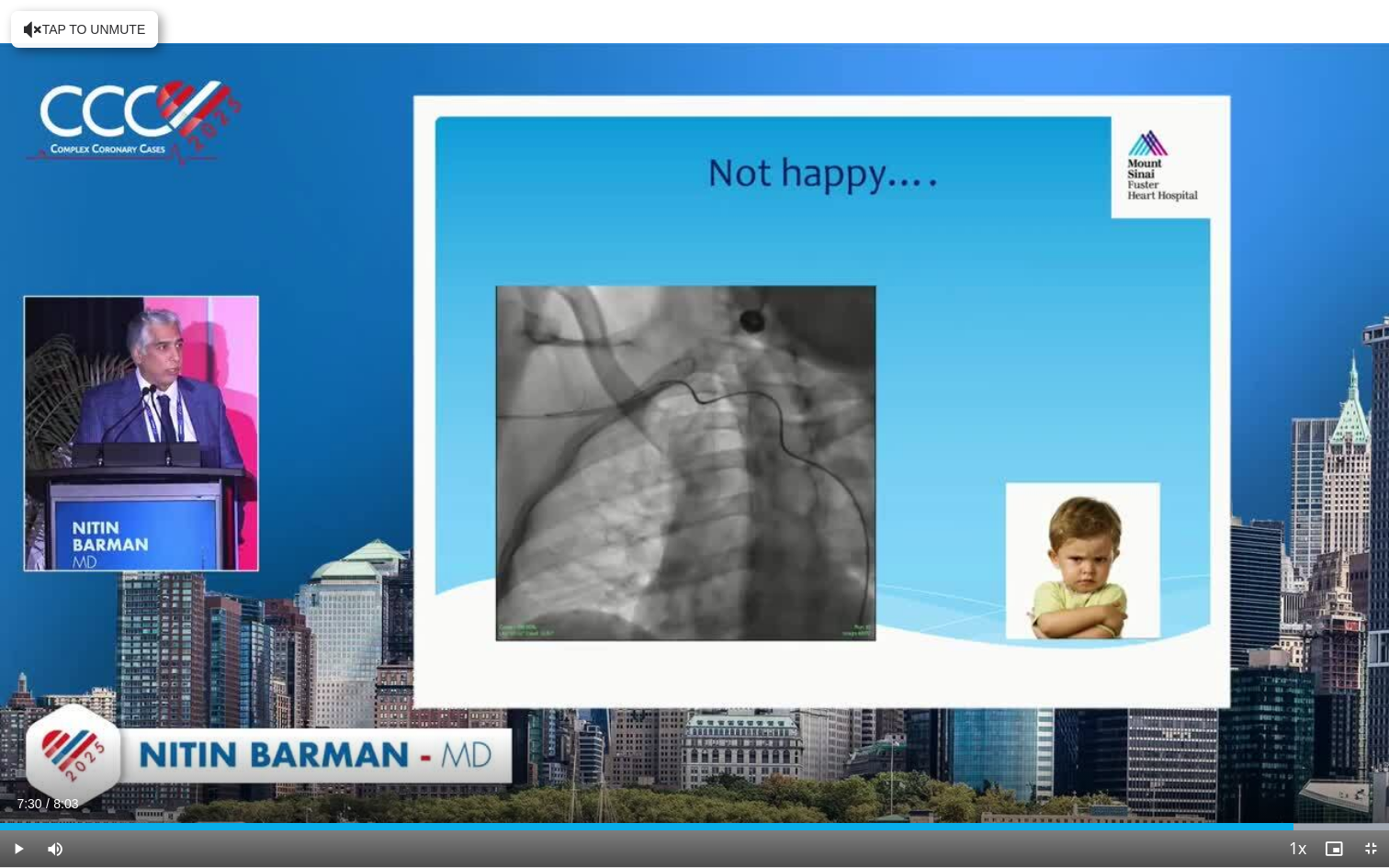 click on "10 seconds
Tap to unmute" at bounding box center (694, 434) 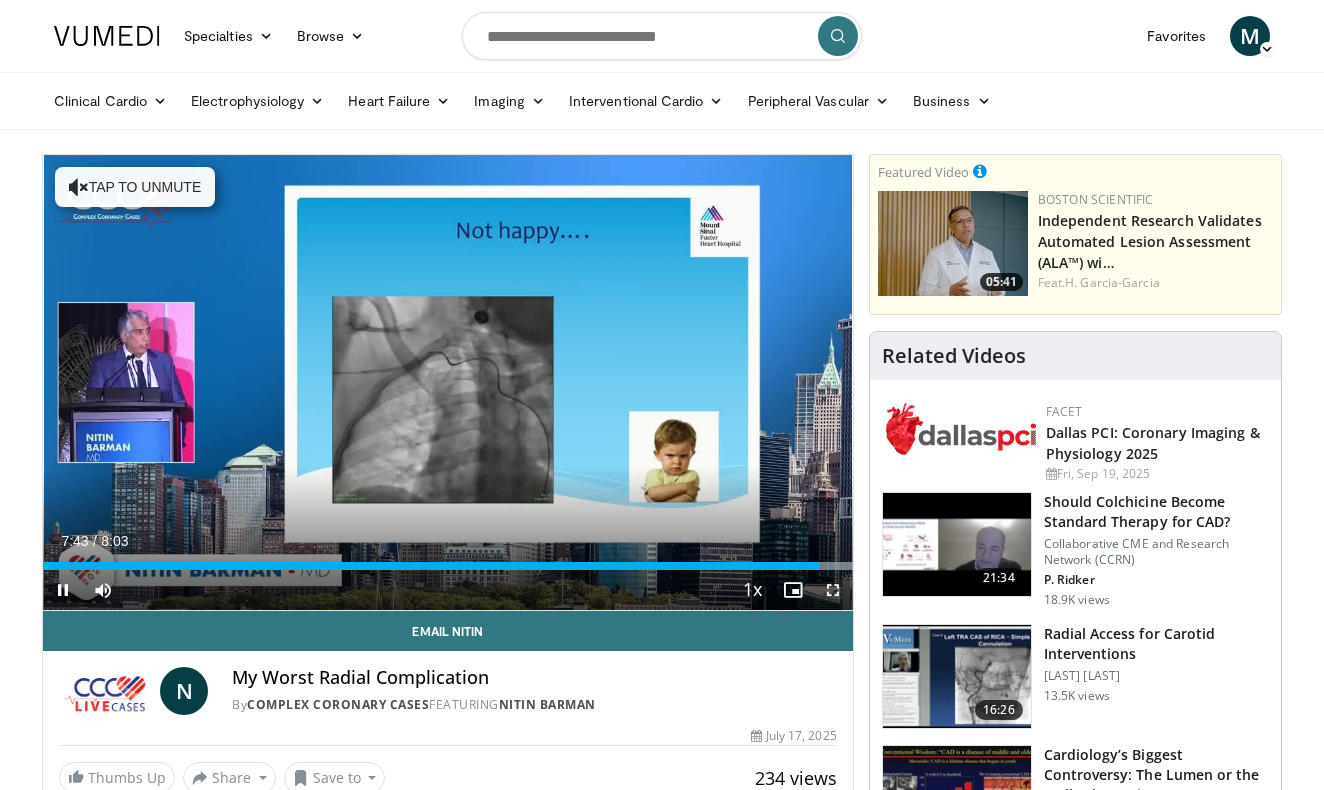 click at bounding box center [833, 590] 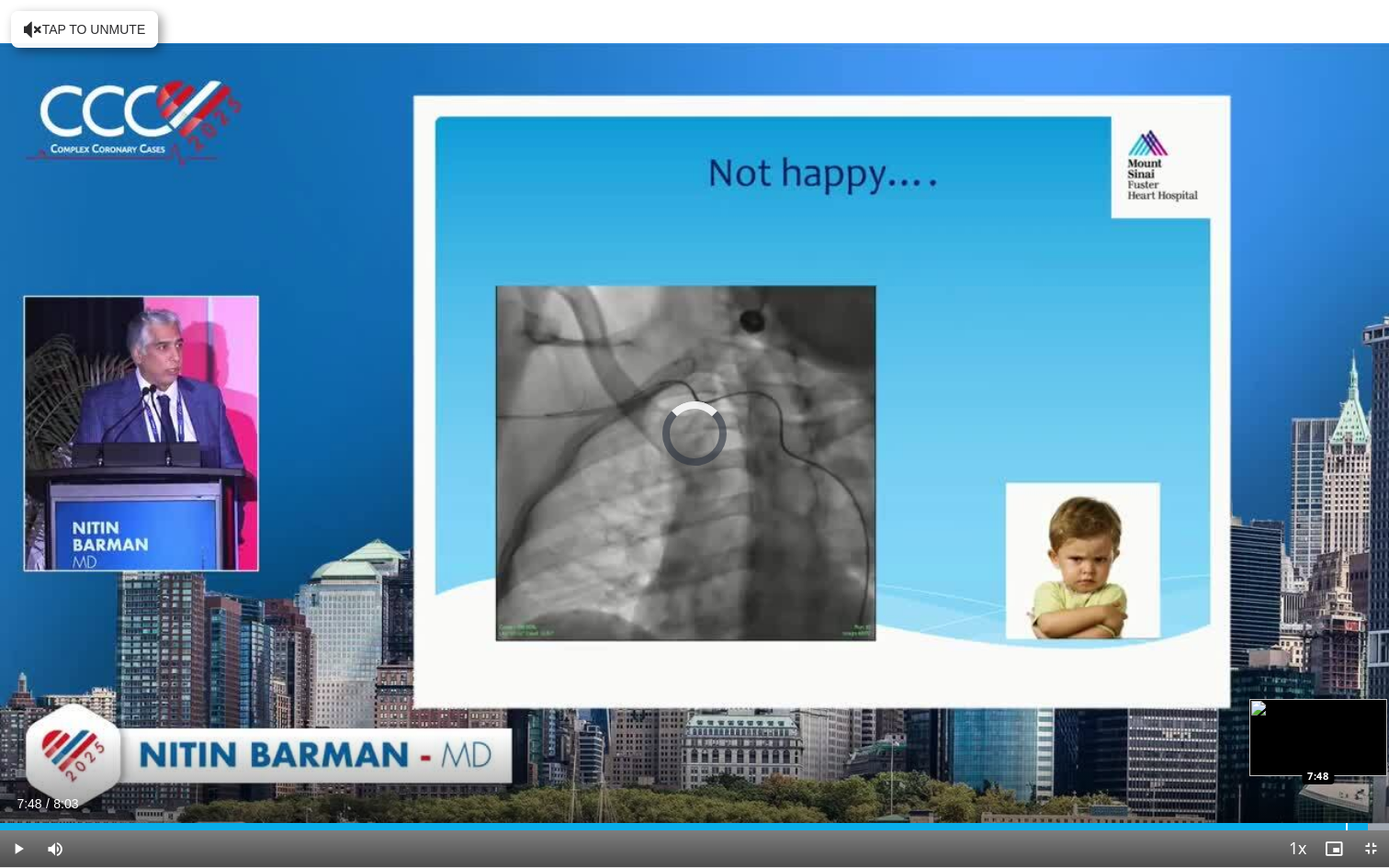 click at bounding box center (1347, 827) 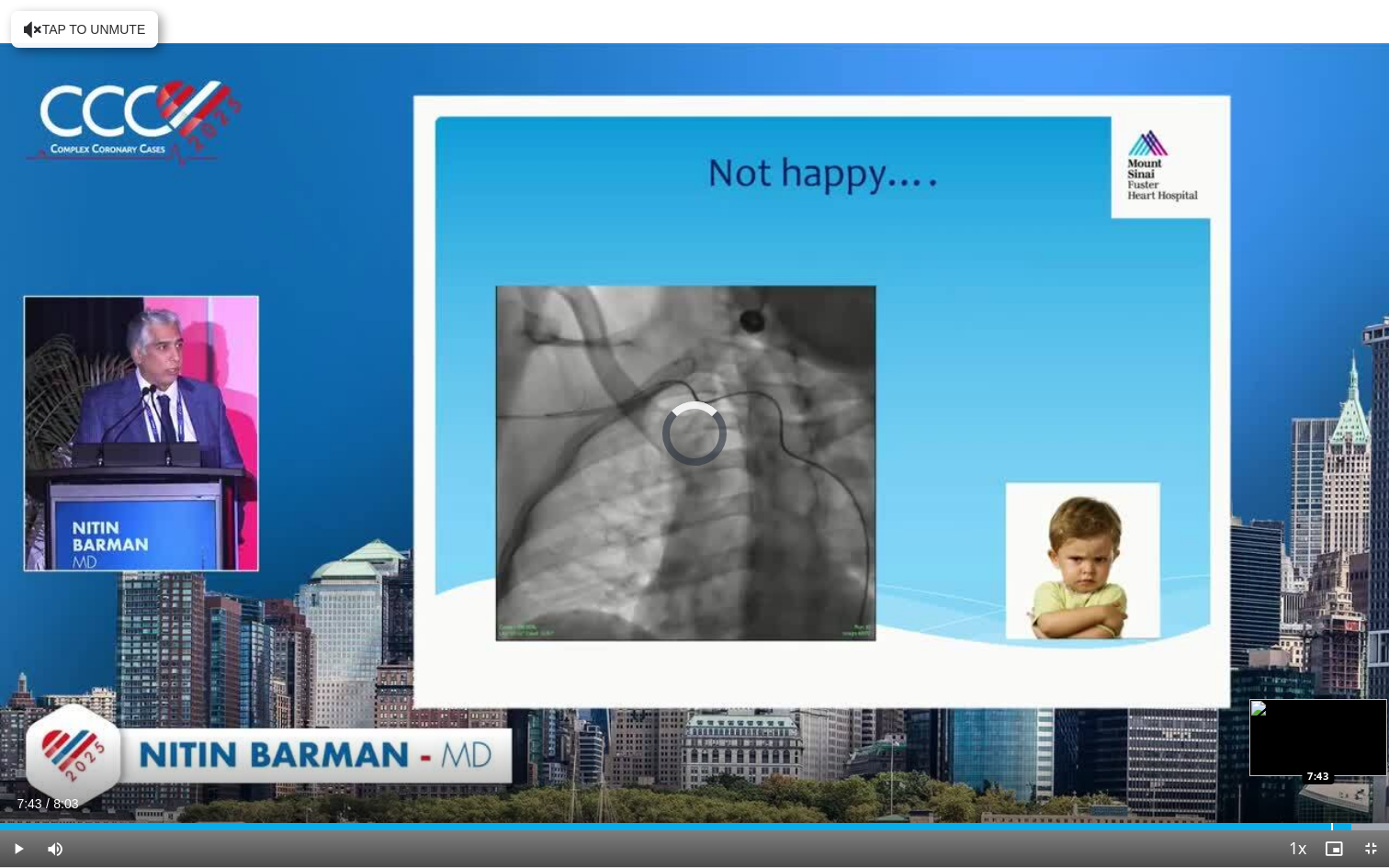 click at bounding box center (1332, 827) 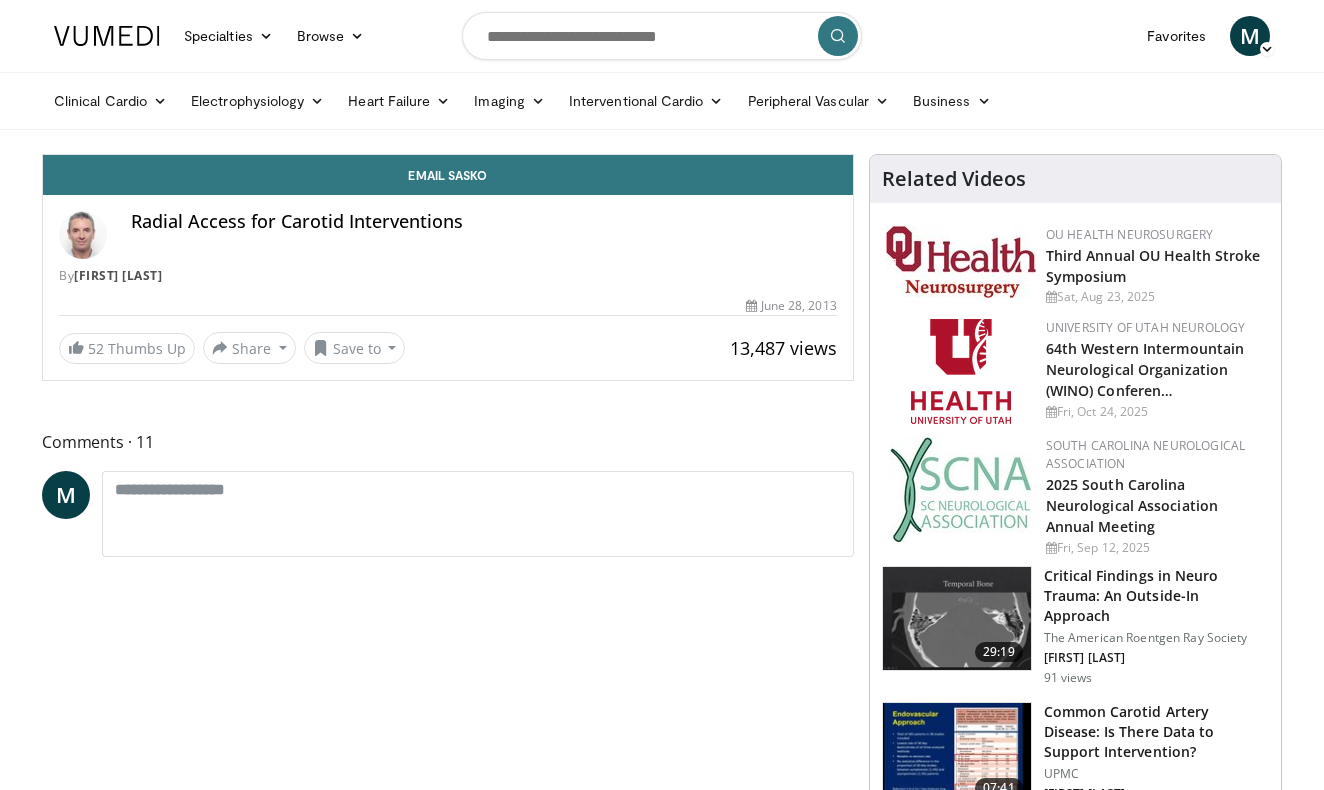 scroll, scrollTop: 0, scrollLeft: 0, axis: both 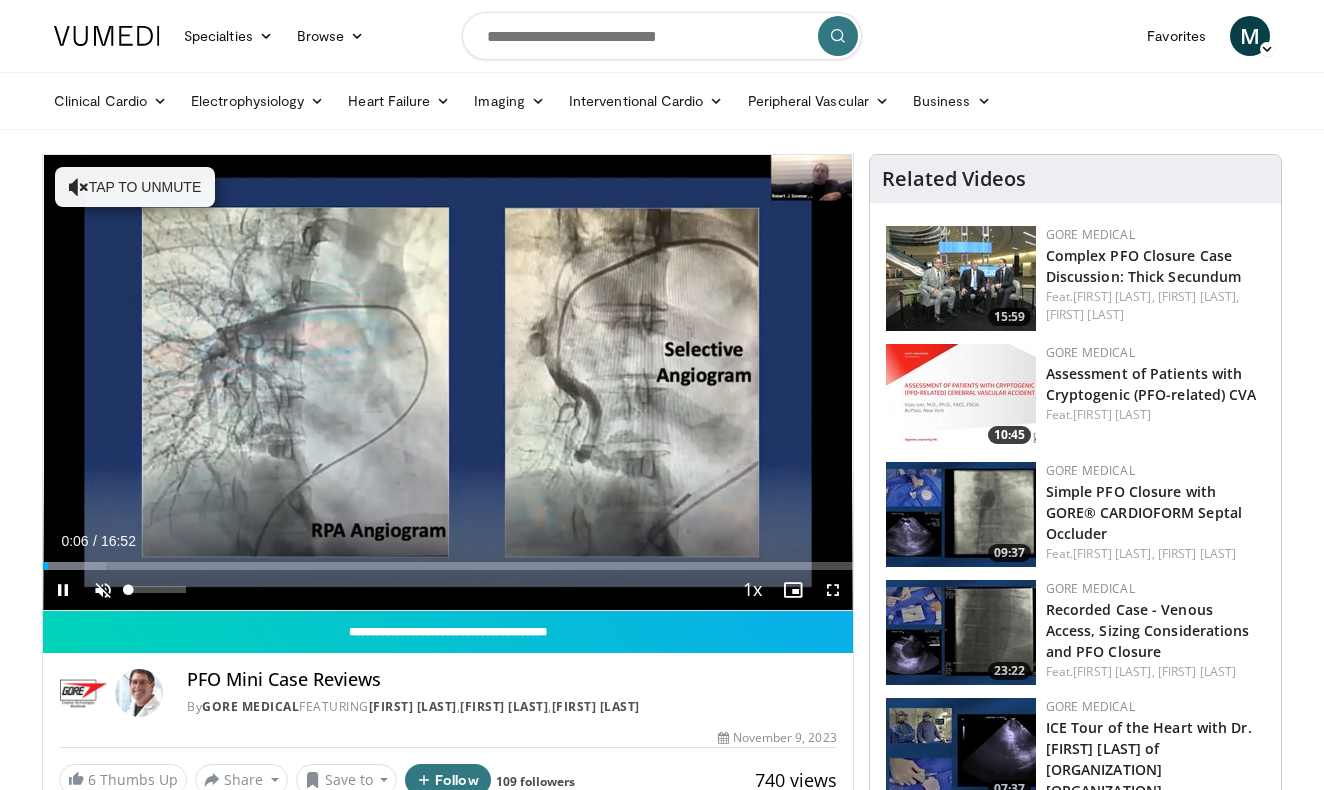 click at bounding box center [103, 590] 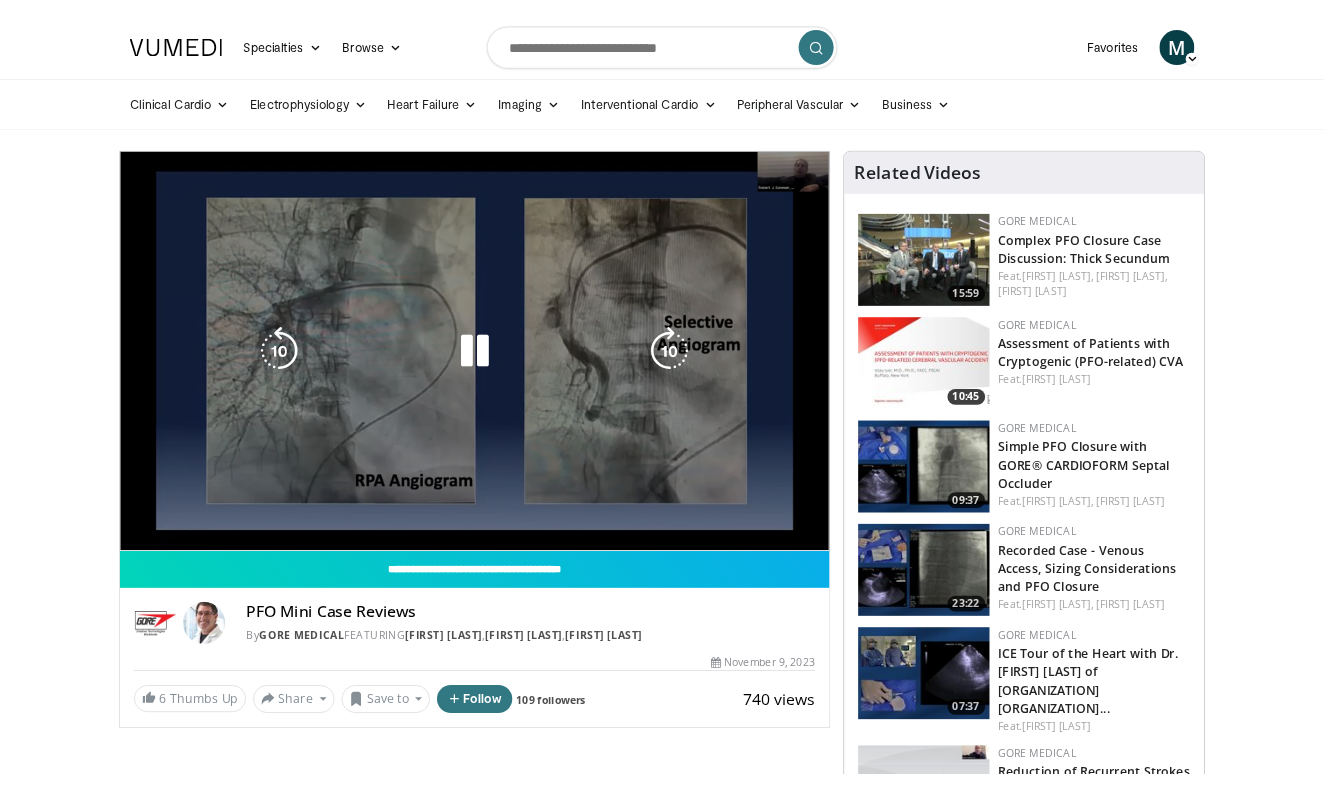 scroll, scrollTop: 0, scrollLeft: 0, axis: both 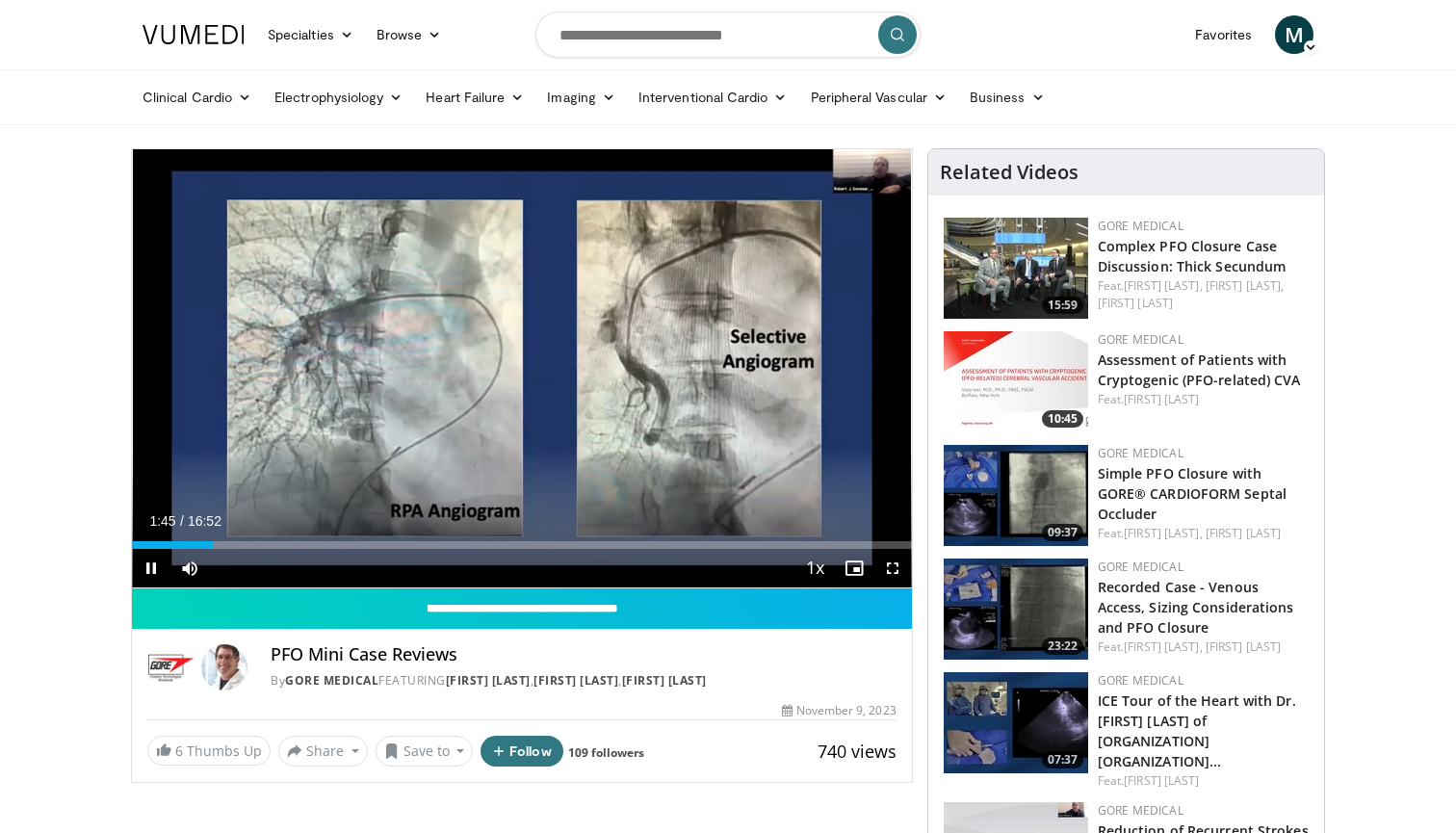 click at bounding box center (893, 568) 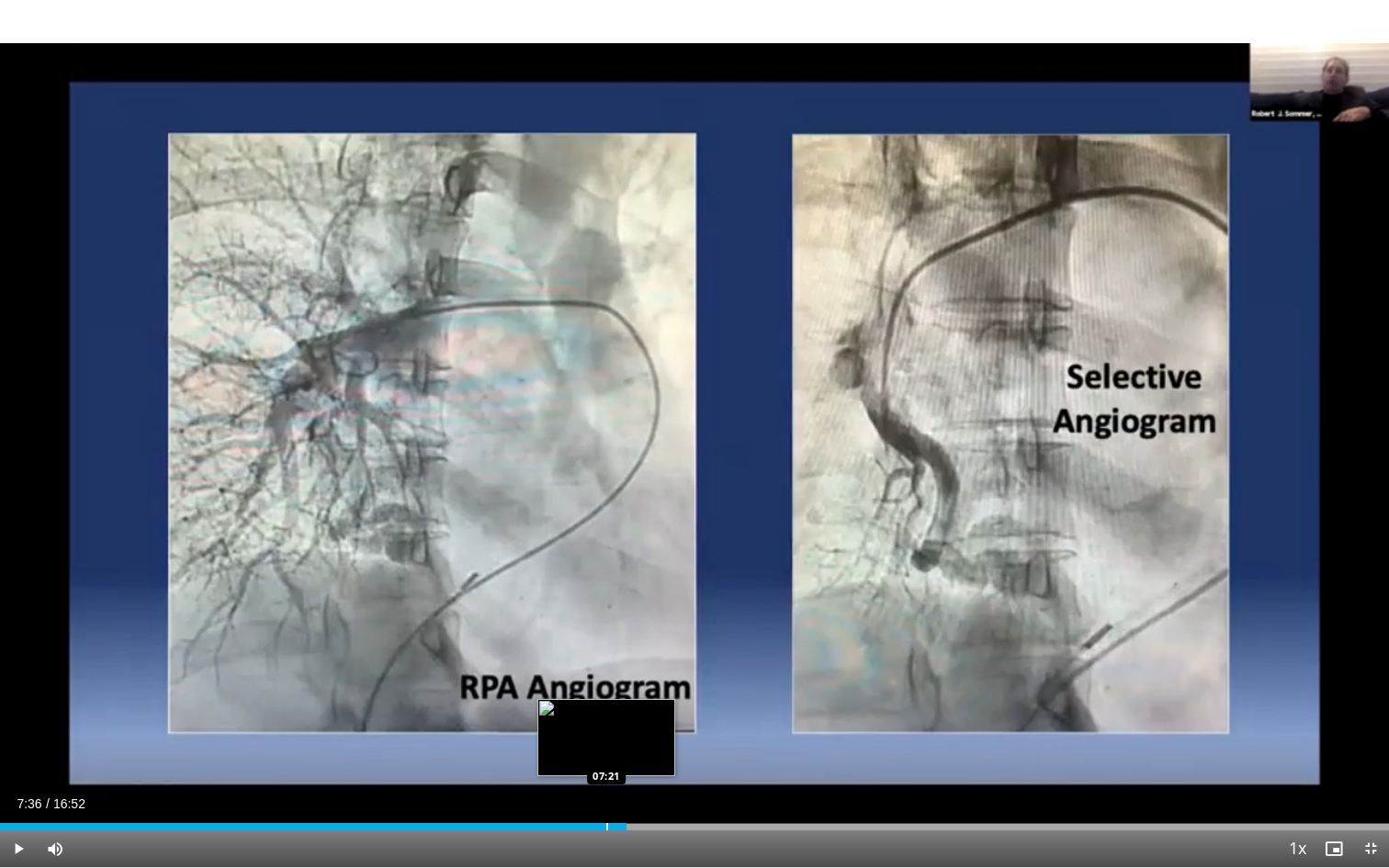 click at bounding box center (607, 827) 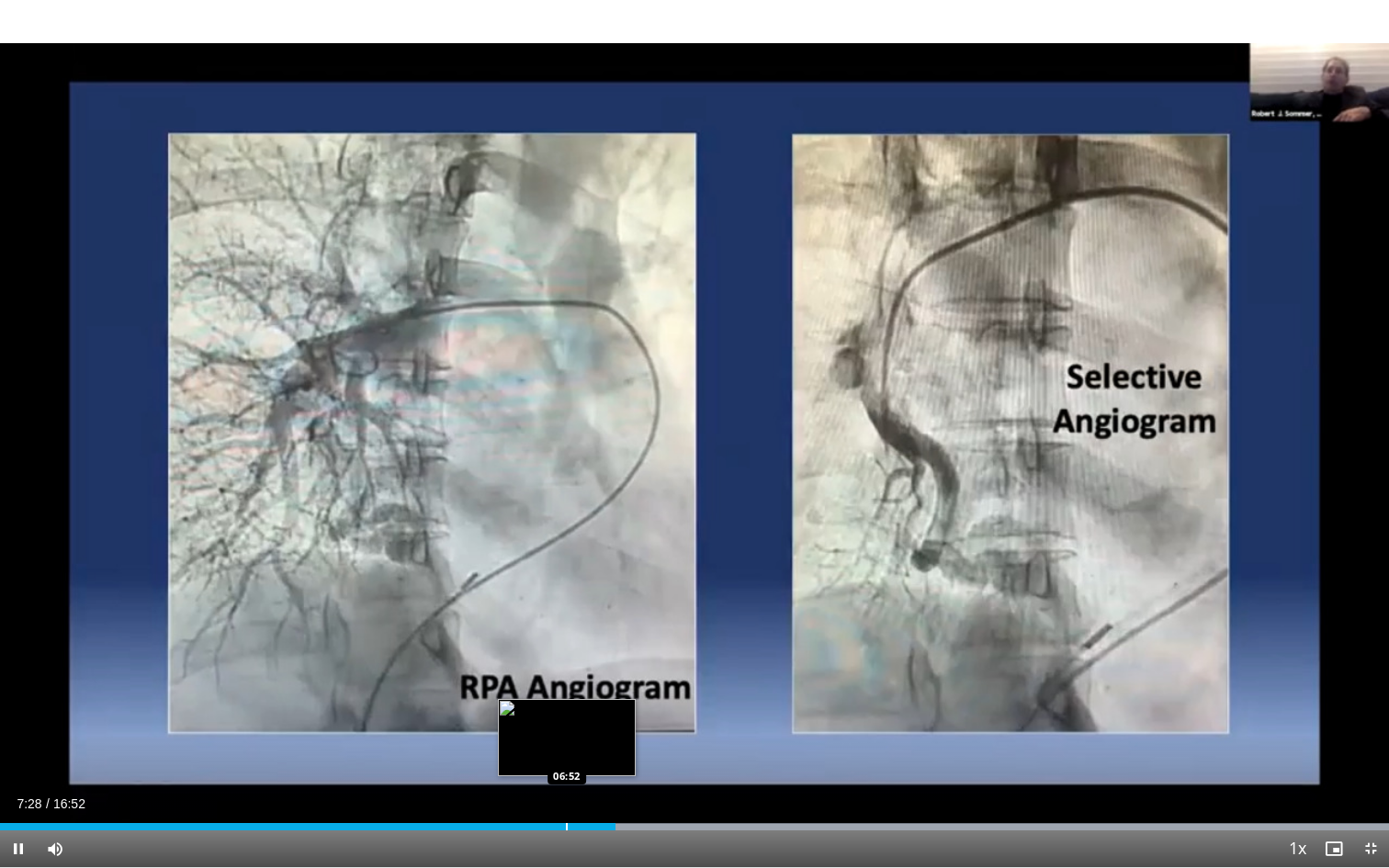 click at bounding box center (567, 827) 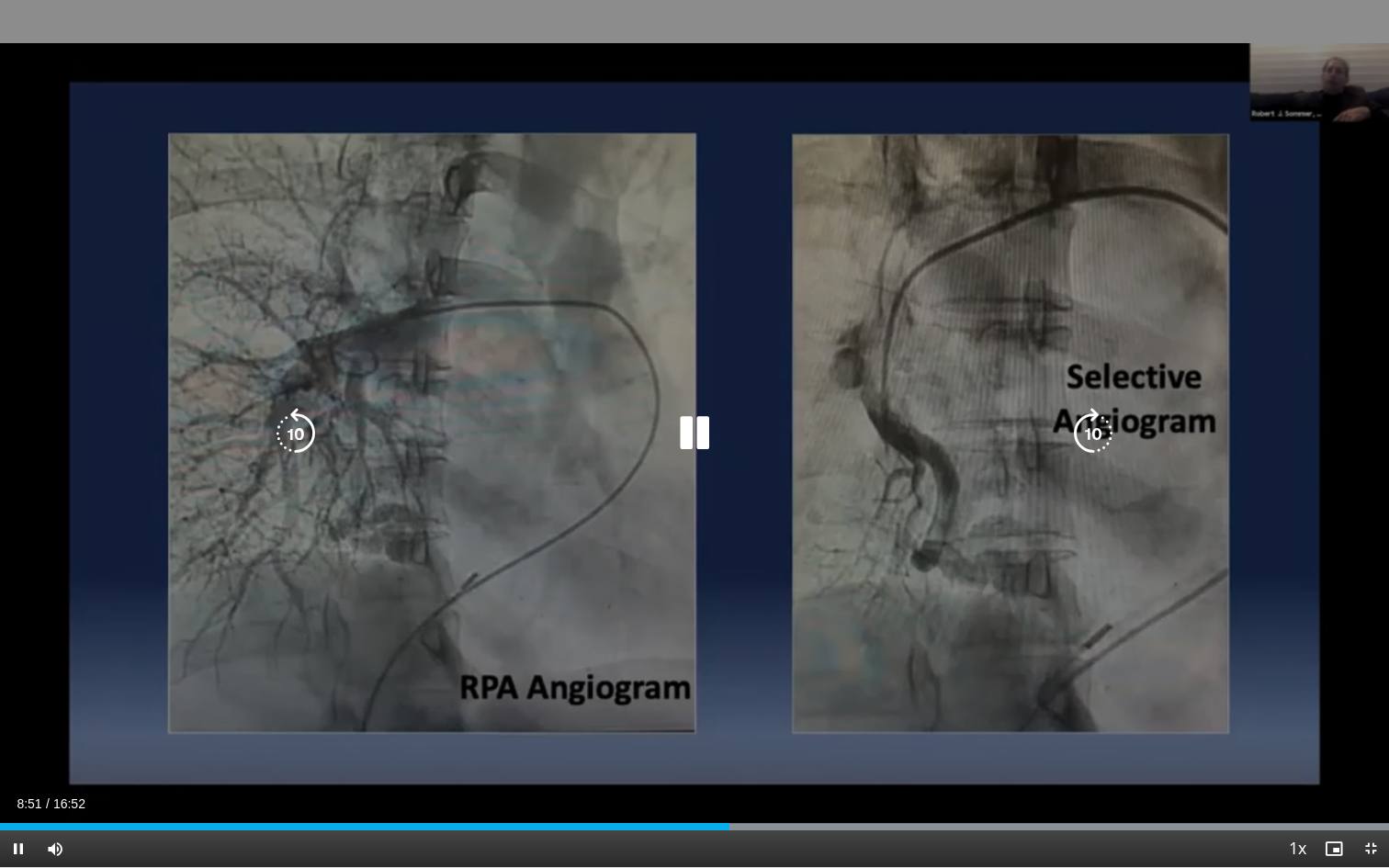 click at bounding box center (694, 434) 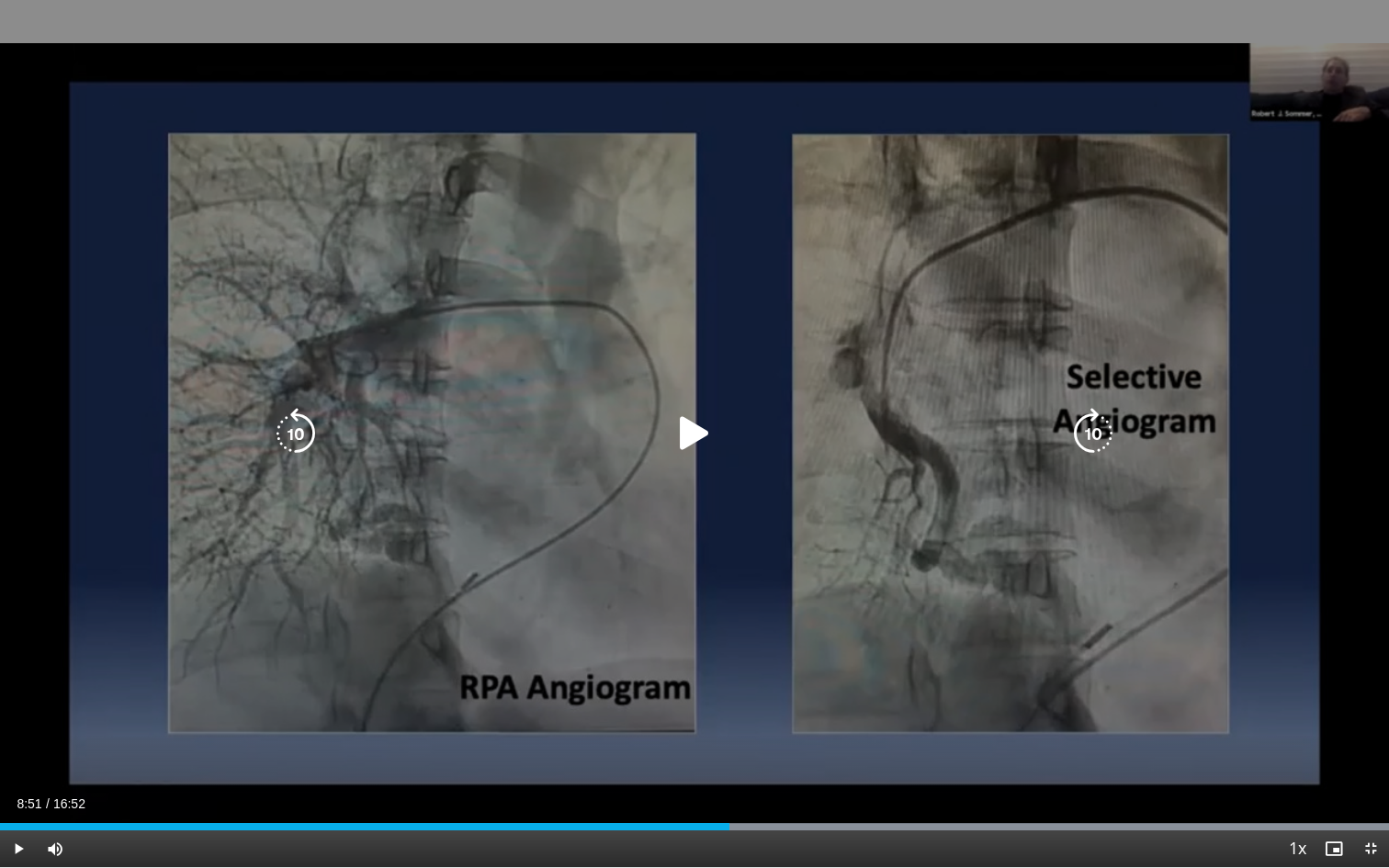 click at bounding box center [694, 434] 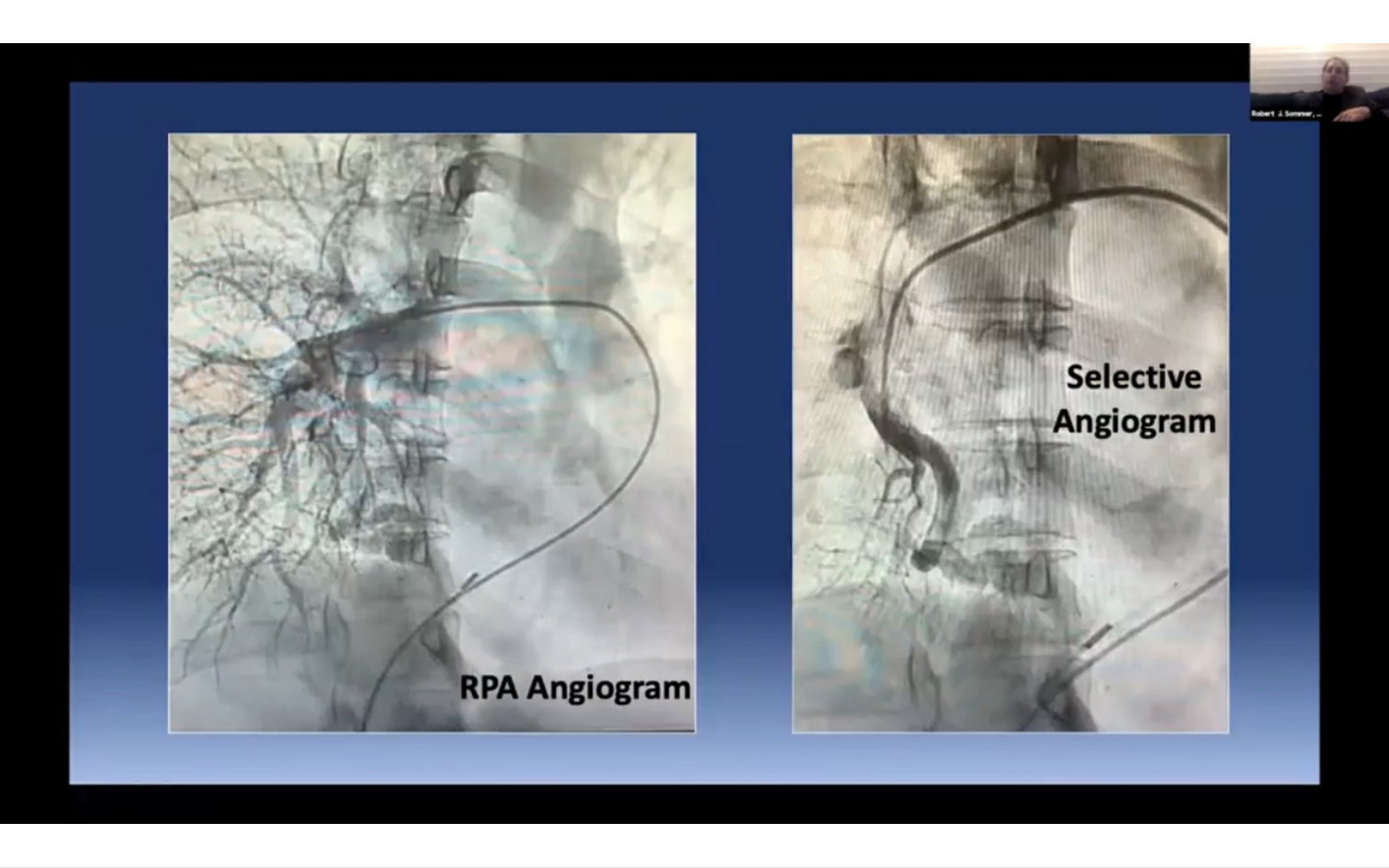 click on "10 seconds
Tap to unmute" at bounding box center [694, 434] 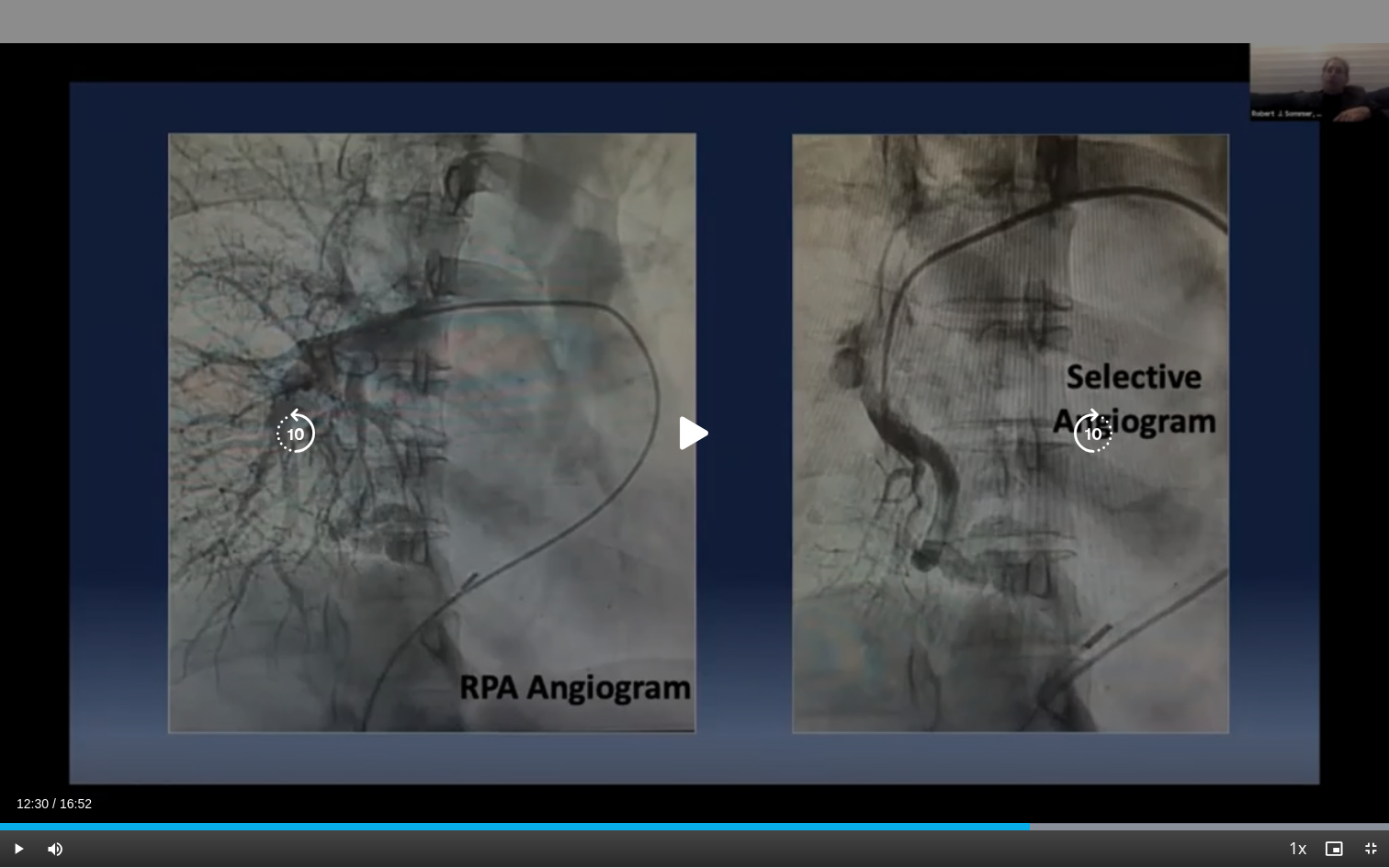 click at bounding box center [694, 434] 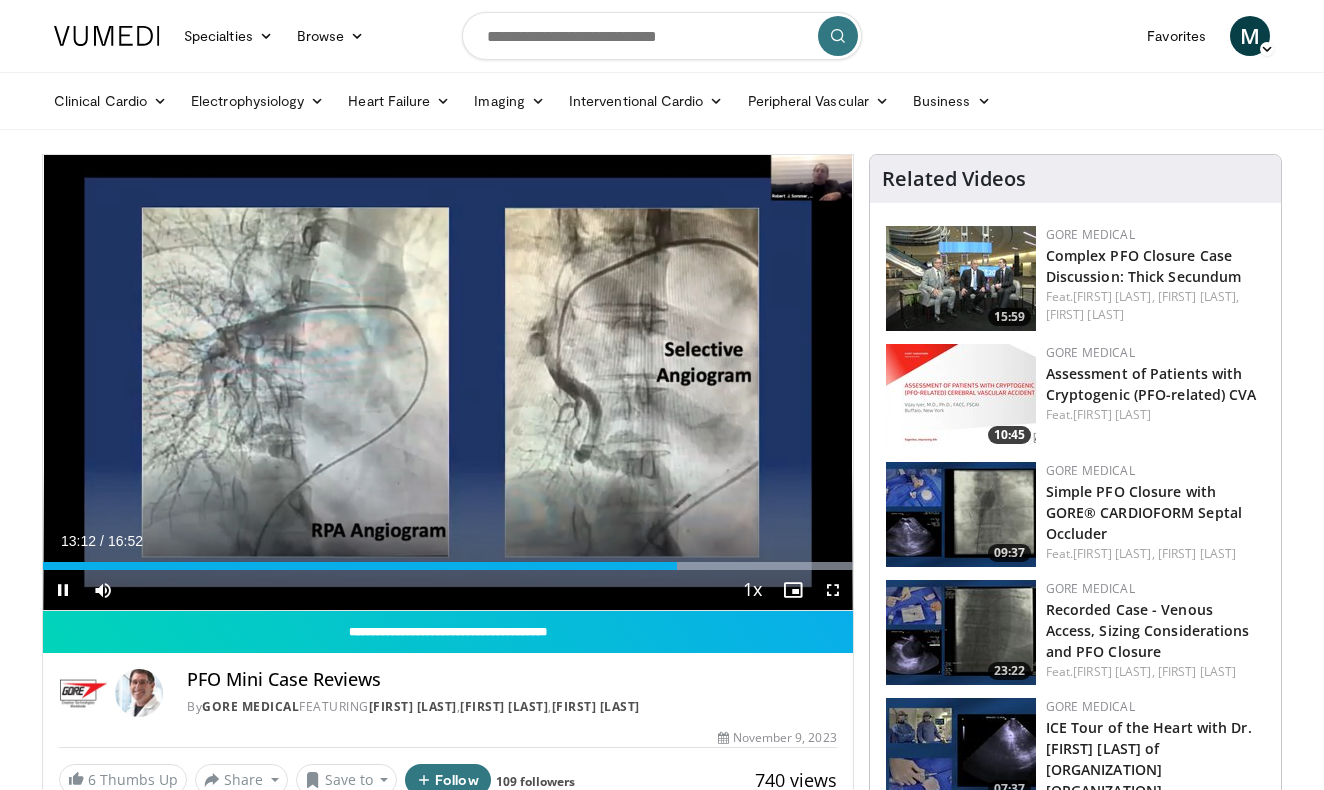 click at bounding box center (833, 590) 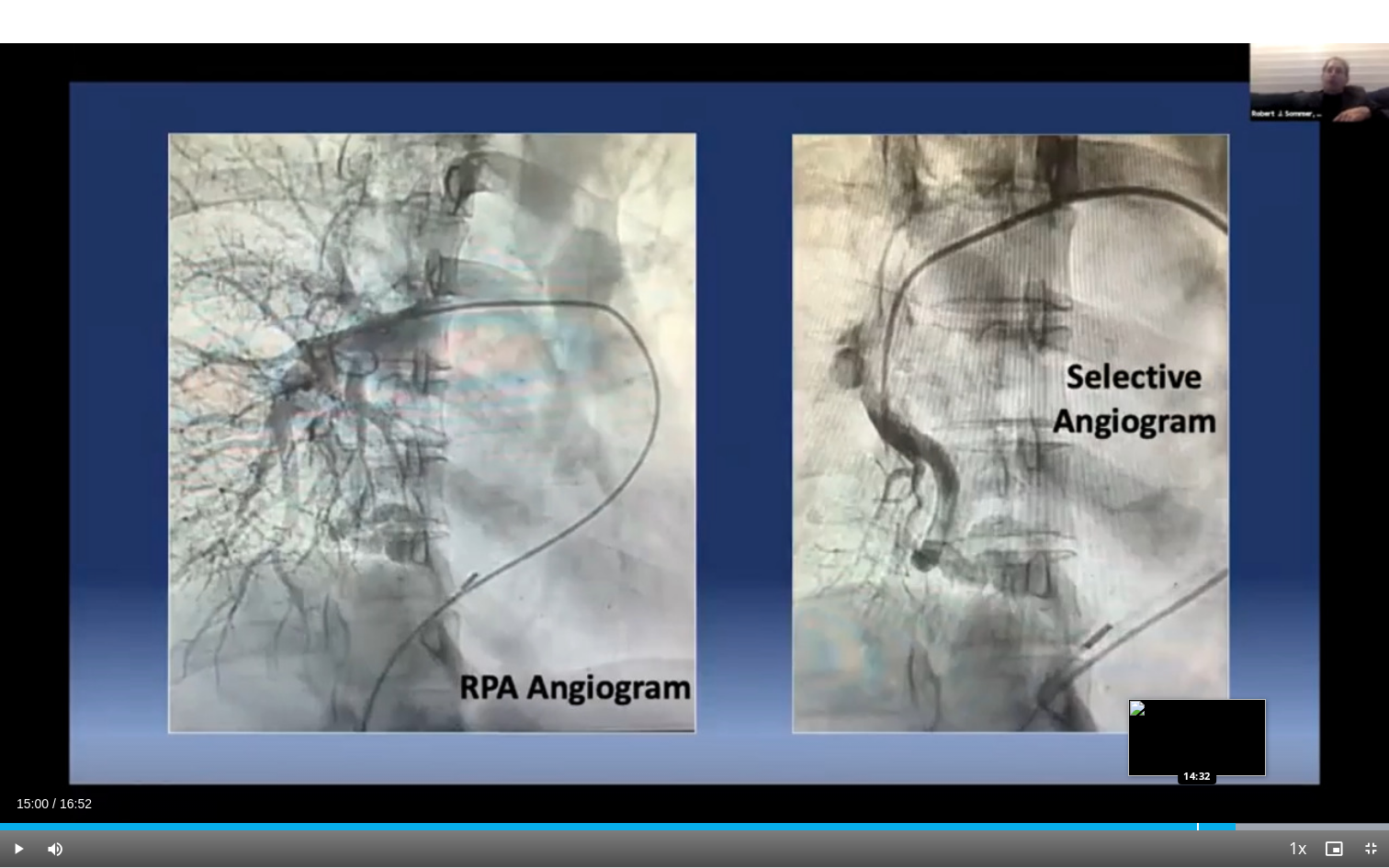 click at bounding box center (1198, 827) 